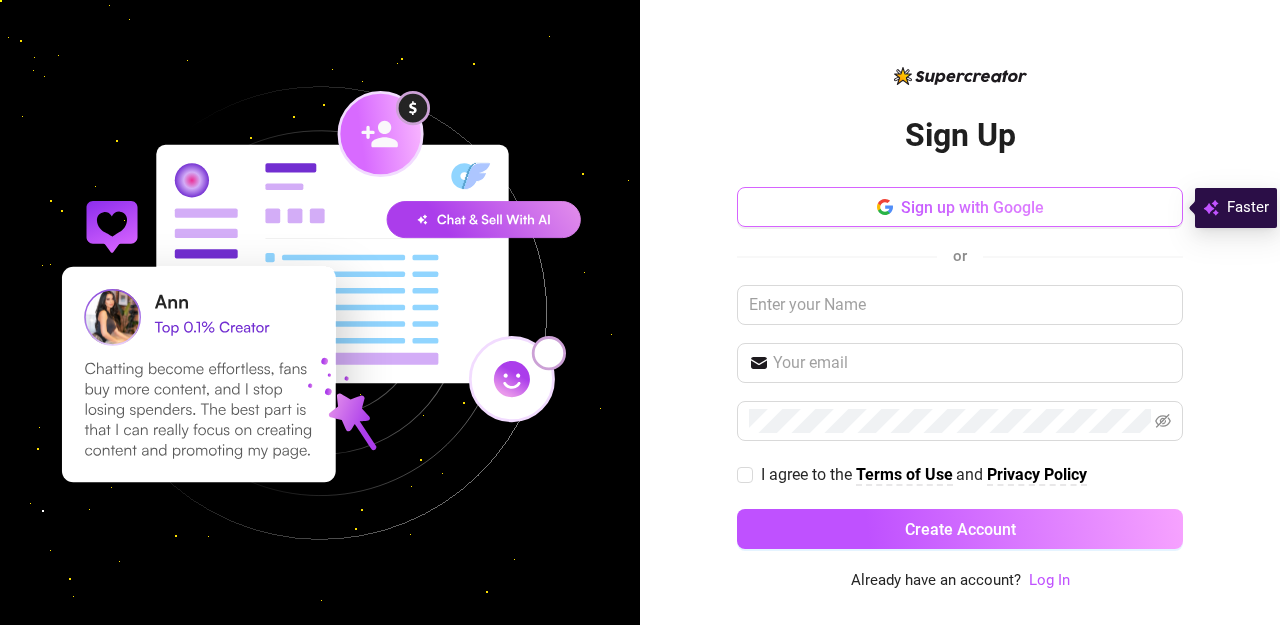 click on "Sign up with Google" at bounding box center (972, 207) 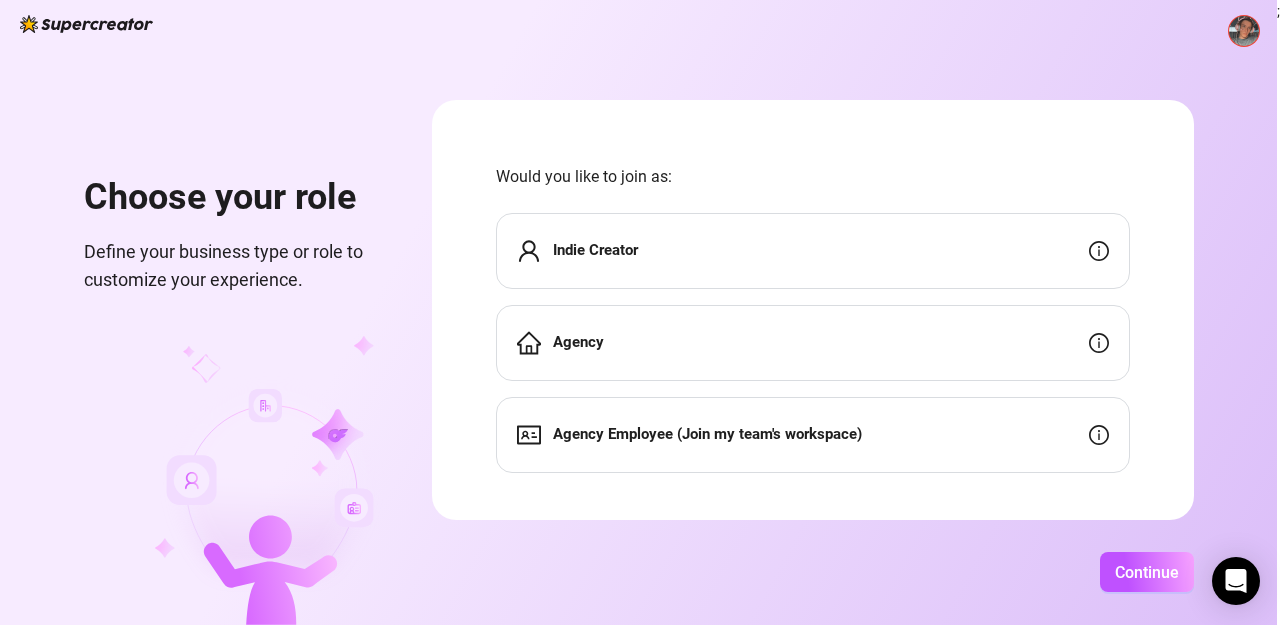 click on "Agency" at bounding box center [813, 343] 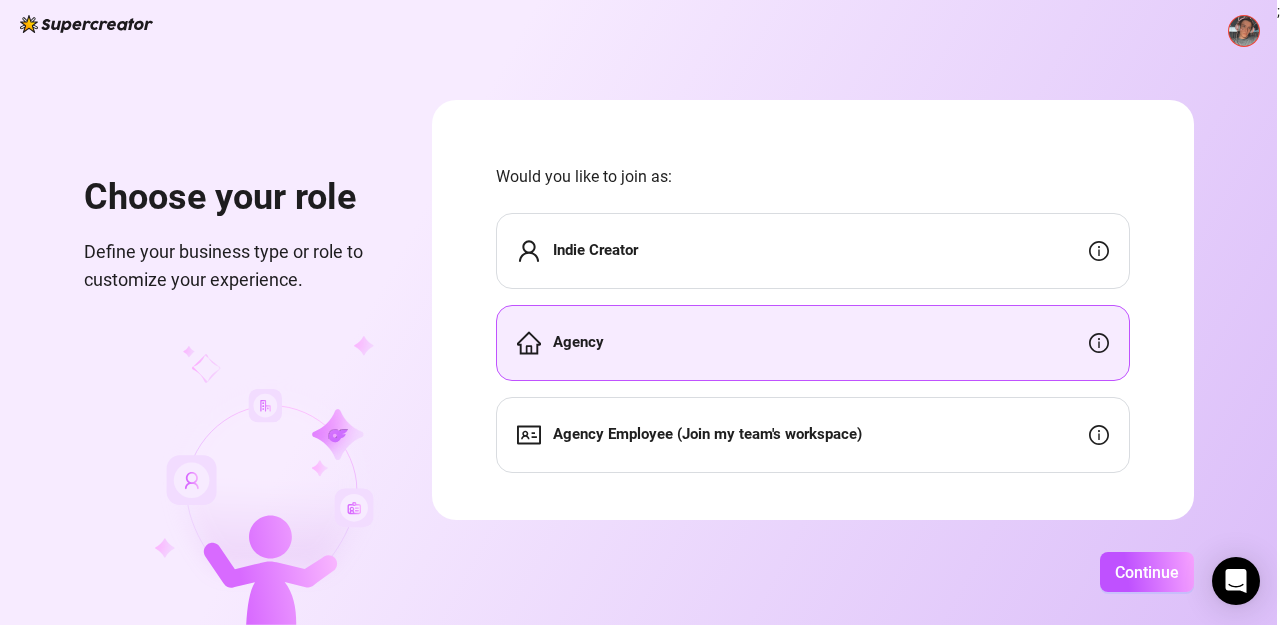 click on "Choose your role Define your business type or role to customize your experience. Would you like to join as: Indie Creator Agency Agency Employee (Join my team's workspace) Continue" at bounding box center [638, 312] 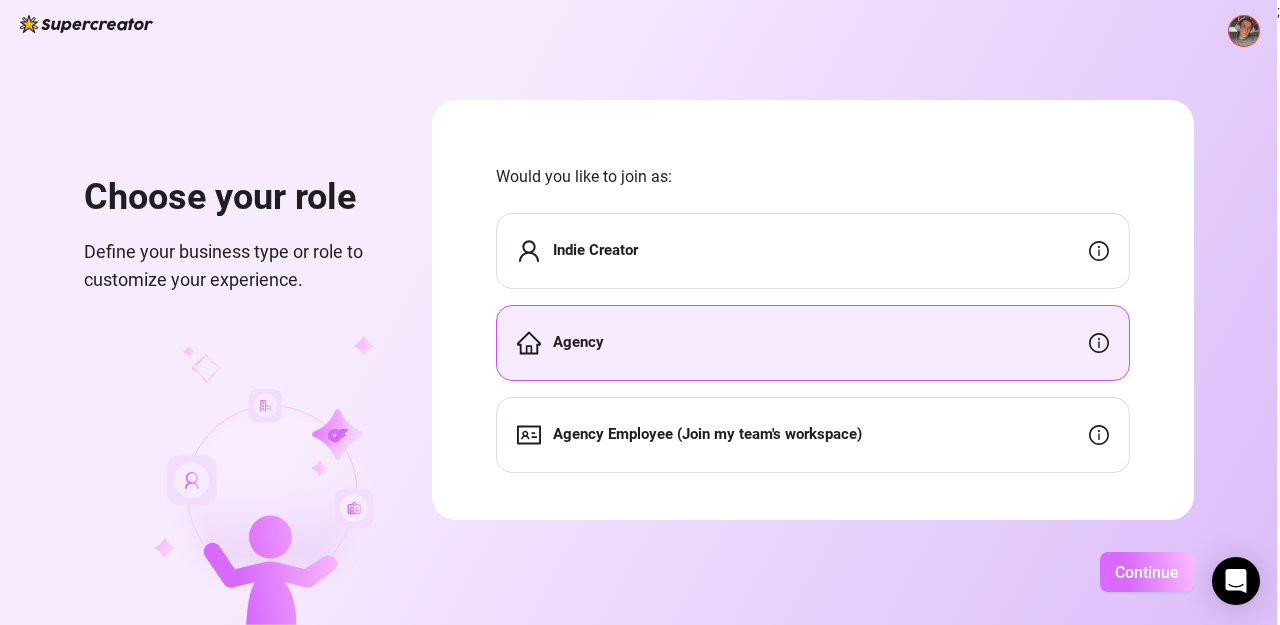 click on "Continue" at bounding box center [1147, 572] 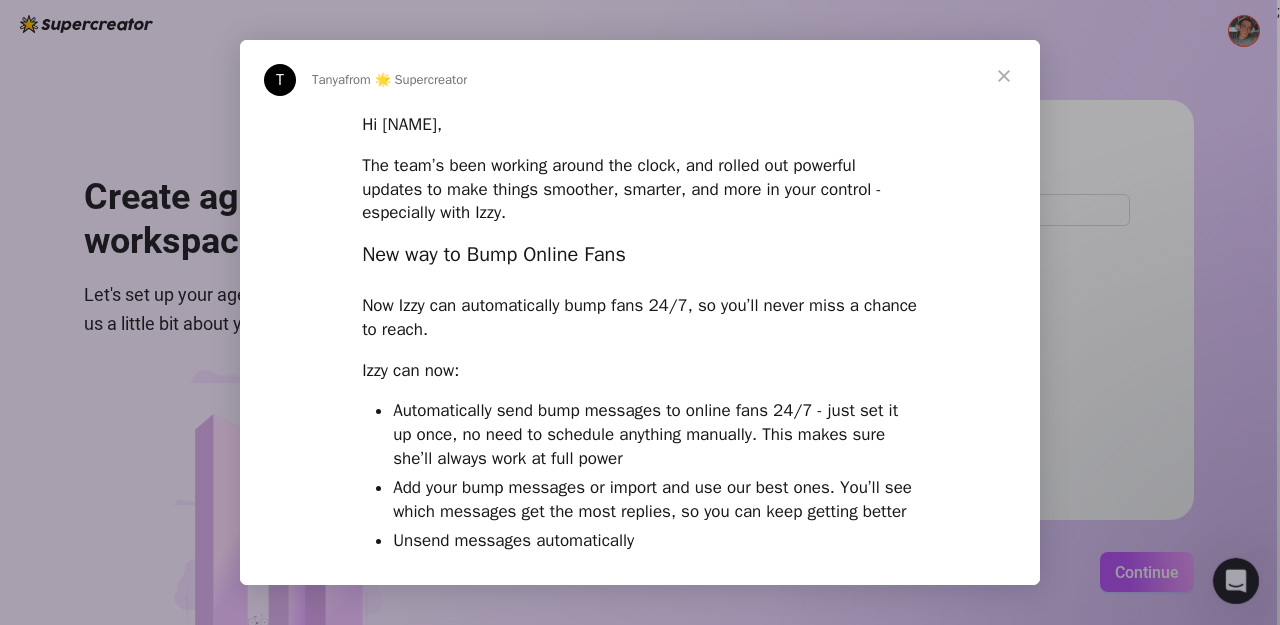 scroll, scrollTop: 0, scrollLeft: 0, axis: both 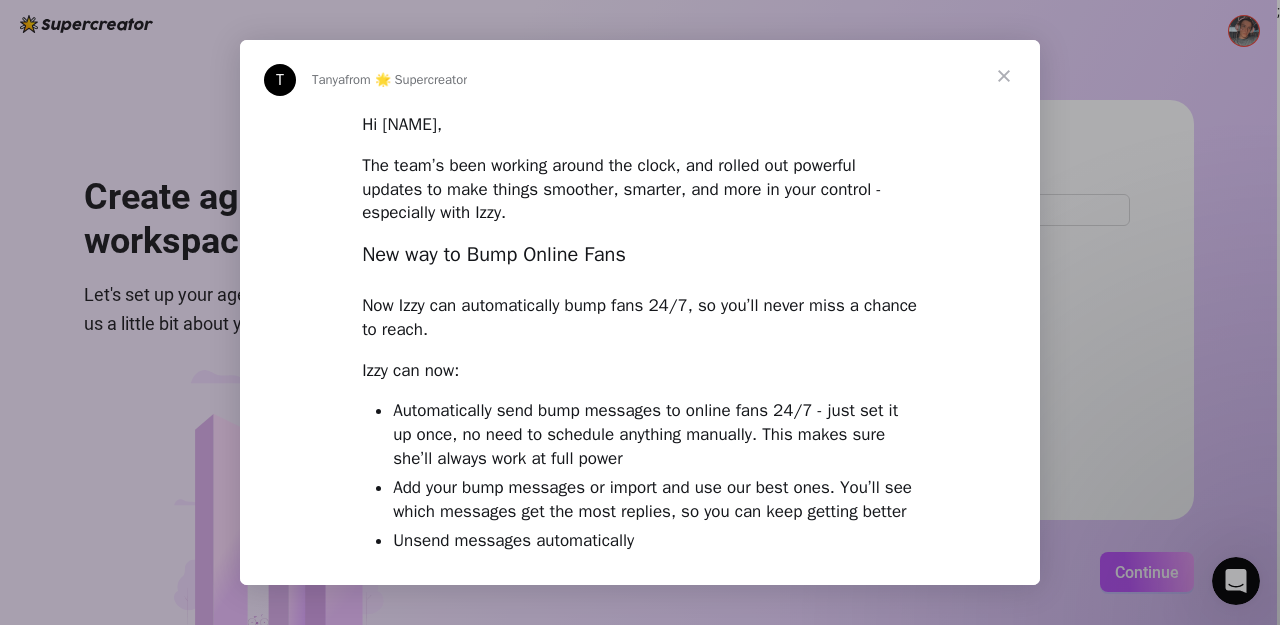 click at bounding box center (1004, 76) 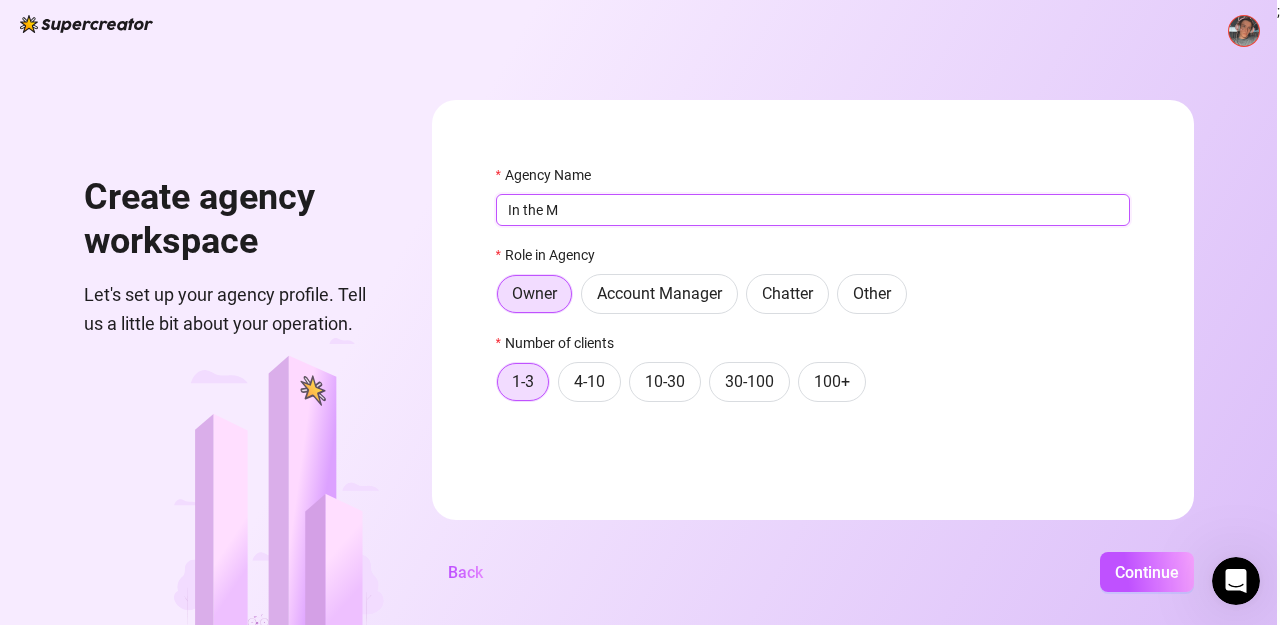 click on "In the M" at bounding box center [813, 210] 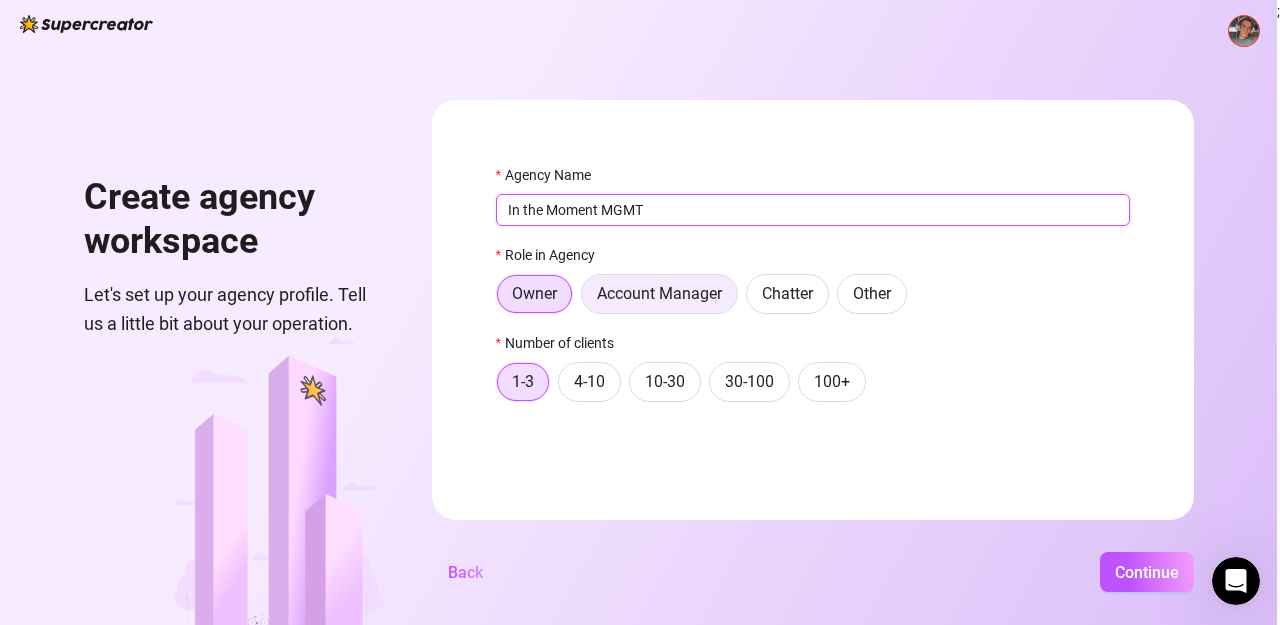 type on "In the Moment MGMT" 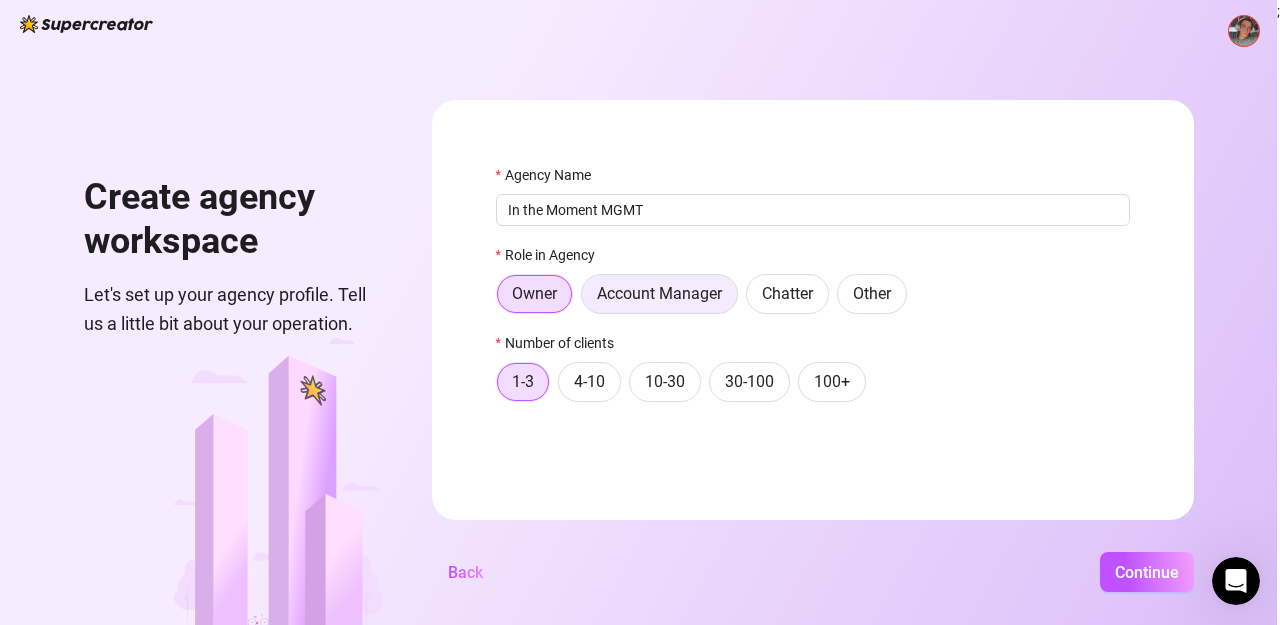 click on "Account Manager" at bounding box center (659, 293) 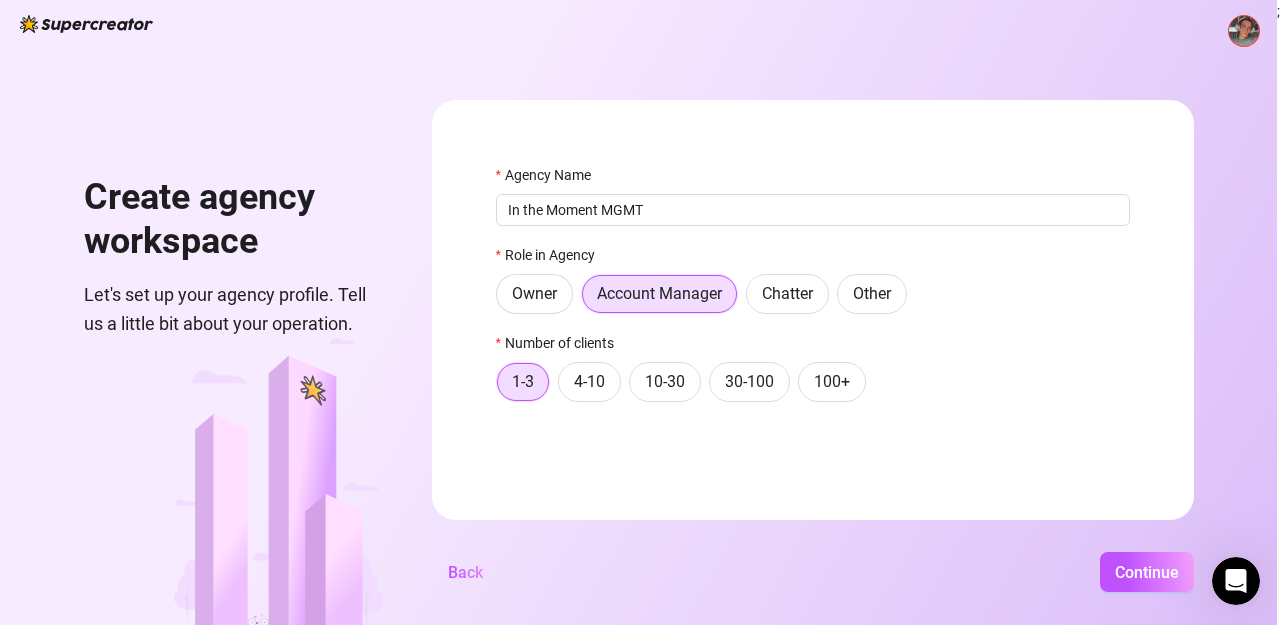 click on "Agency Name In the Moment MGMT Role in Agency Owner Account Manager Chatter Other Number of clients 1-3 4-10 10-30 30-100 100+ Back Continue" at bounding box center (813, 310) 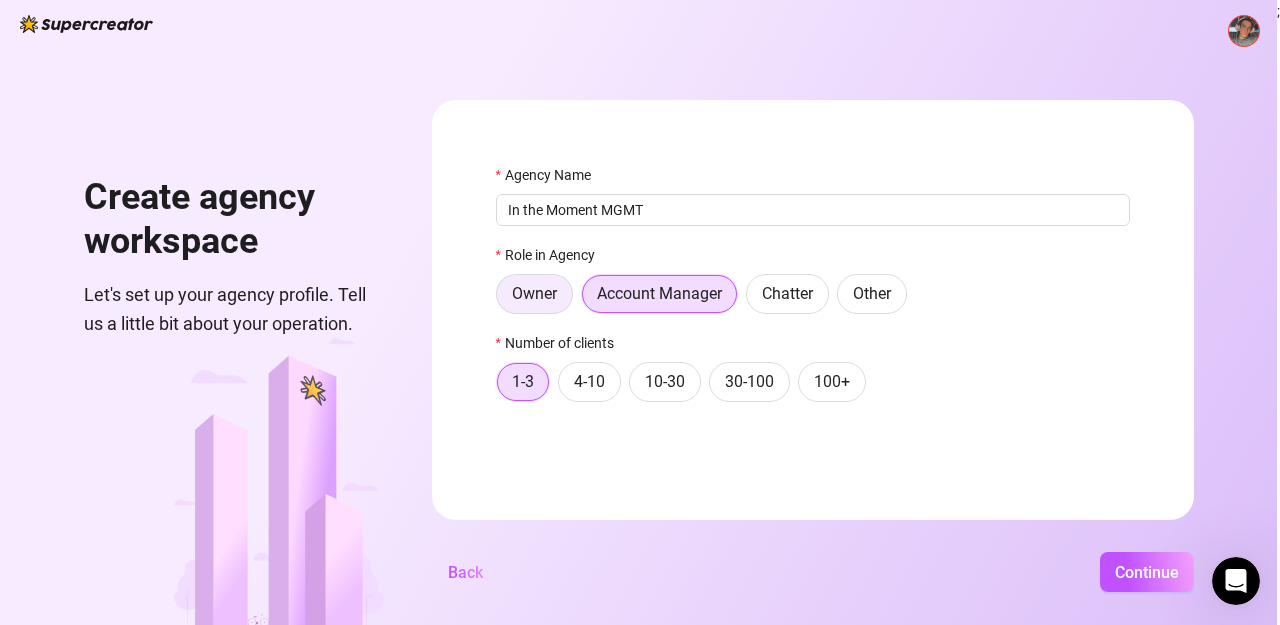 click on "Owner" at bounding box center [534, 293] 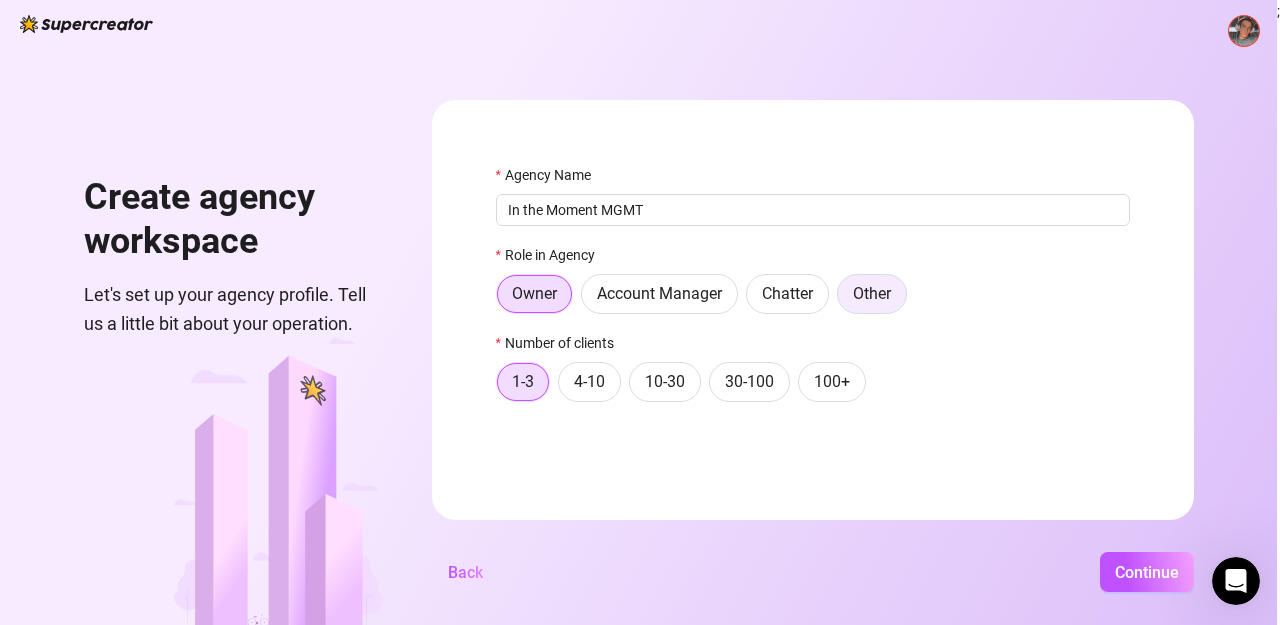 click on "Other" at bounding box center [872, 293] 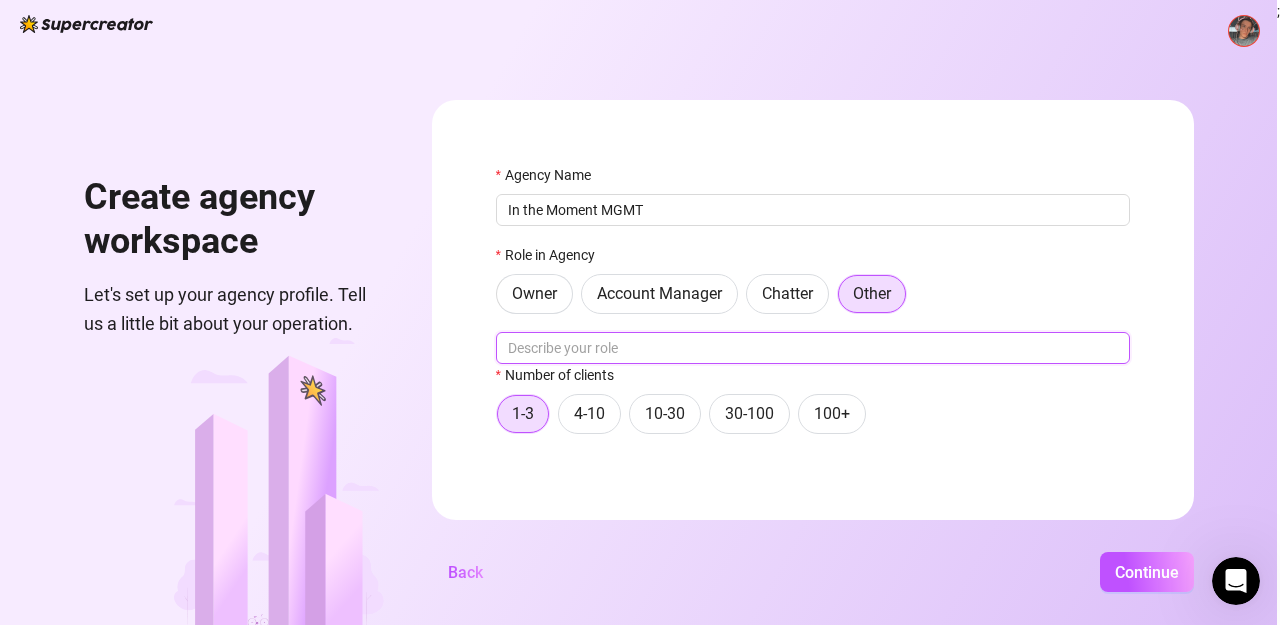 click at bounding box center [813, 348] 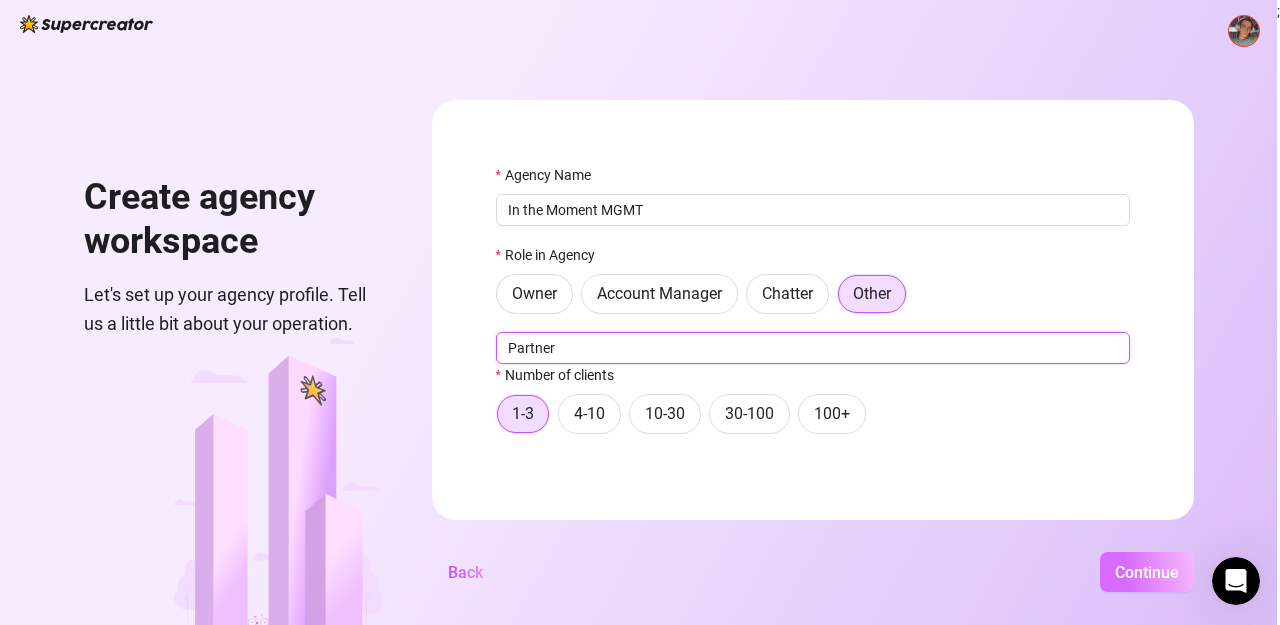type on "Partner" 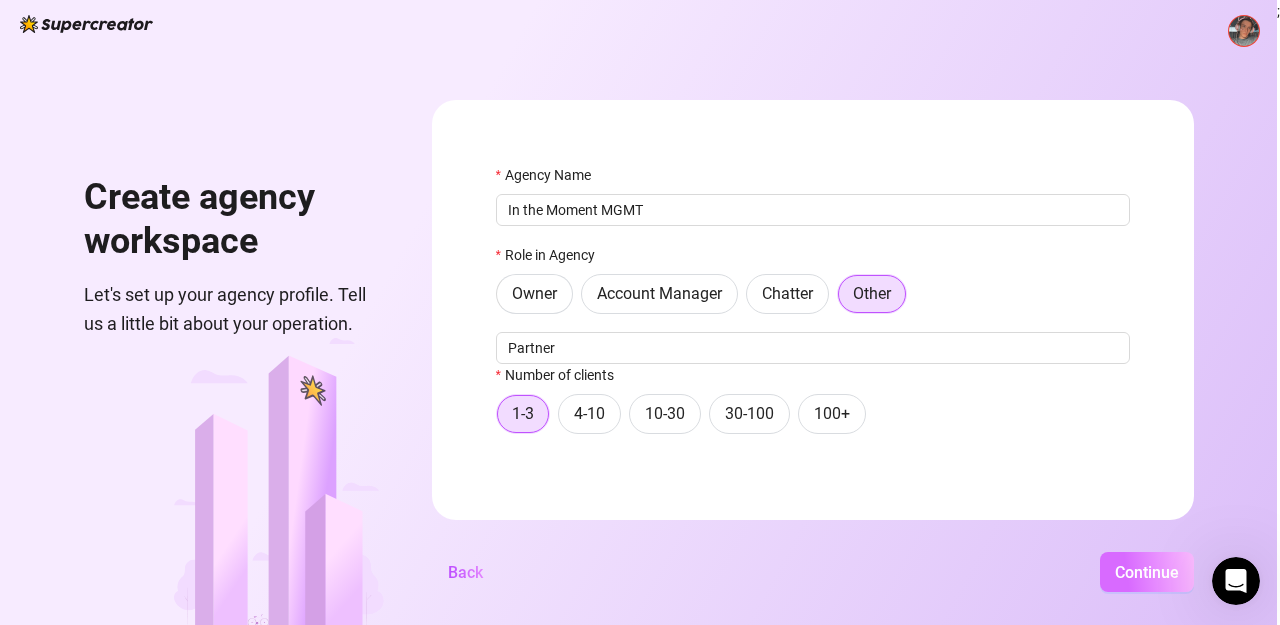 click on "Continue" at bounding box center [1147, 572] 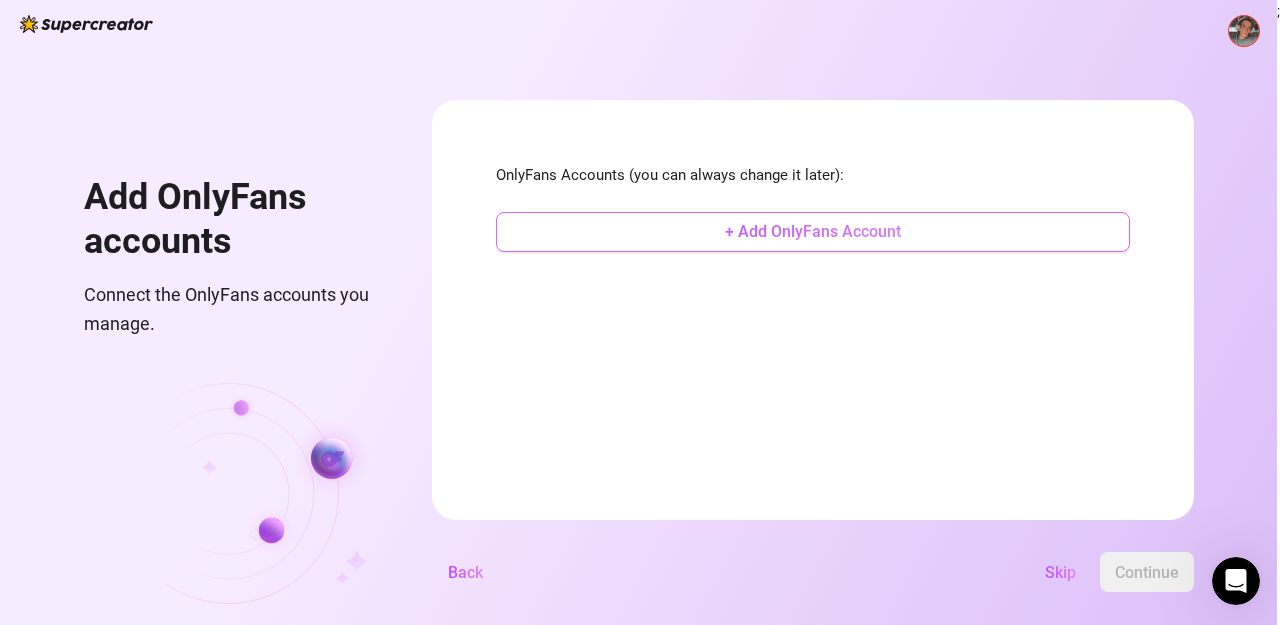 click on "+ Add OnlyFans Account" at bounding box center (813, 232) 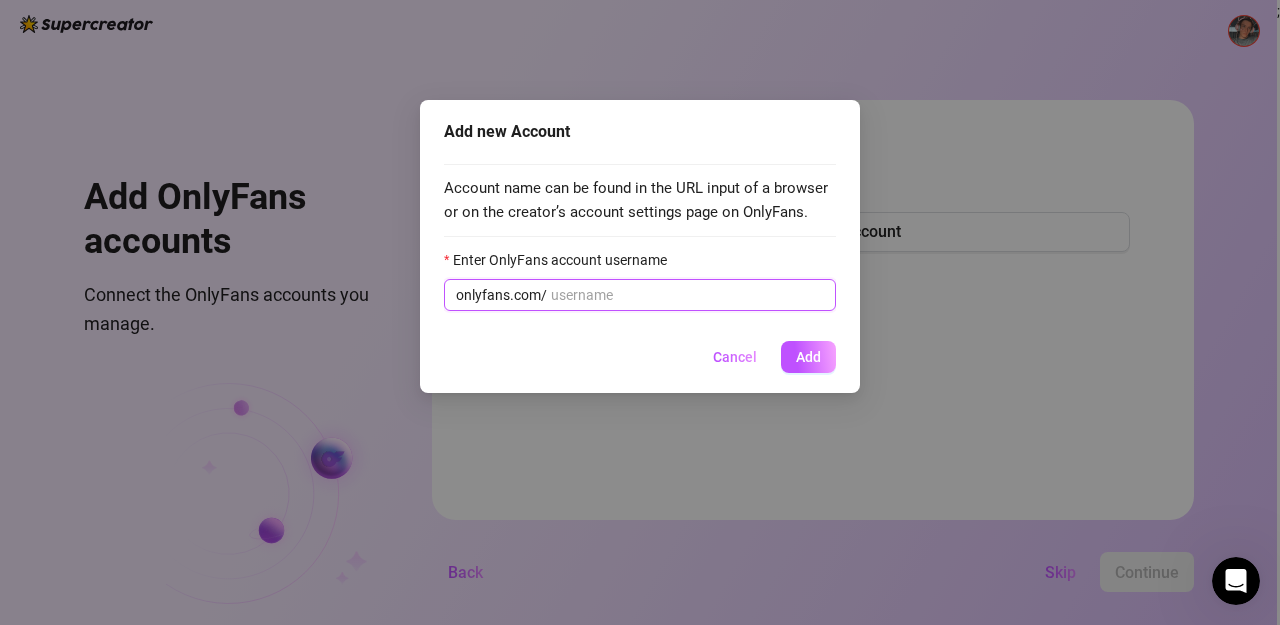 click on "Enter OnlyFans account username" at bounding box center (687, 295) 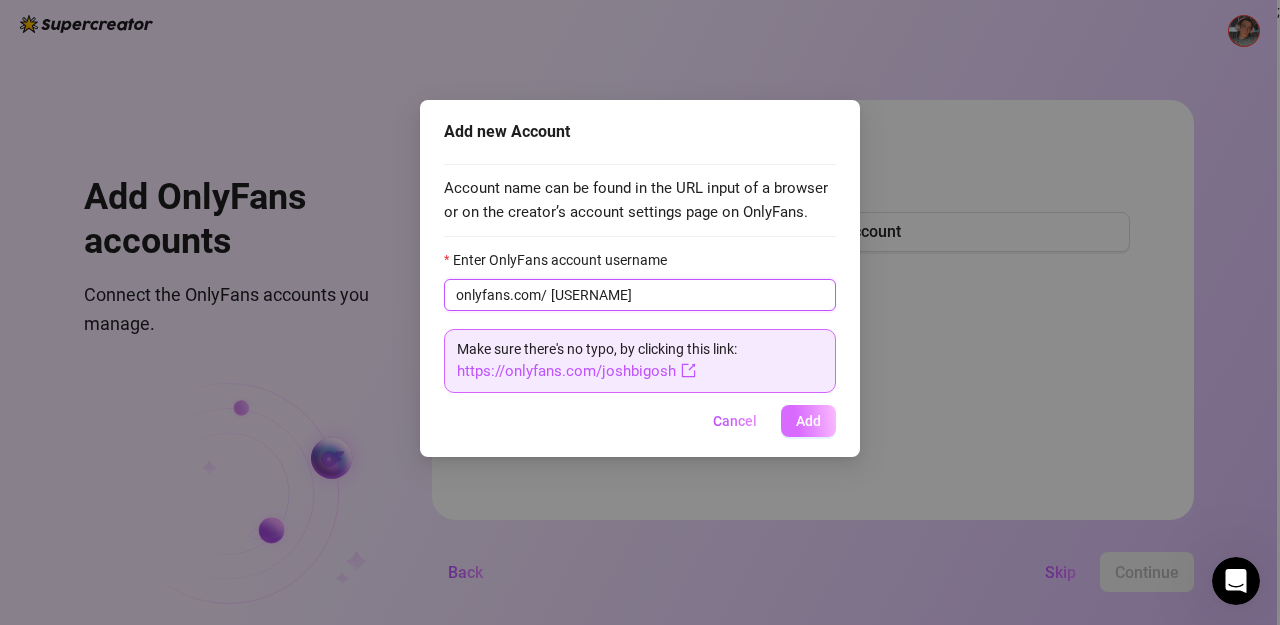 type on "[USERNAME]" 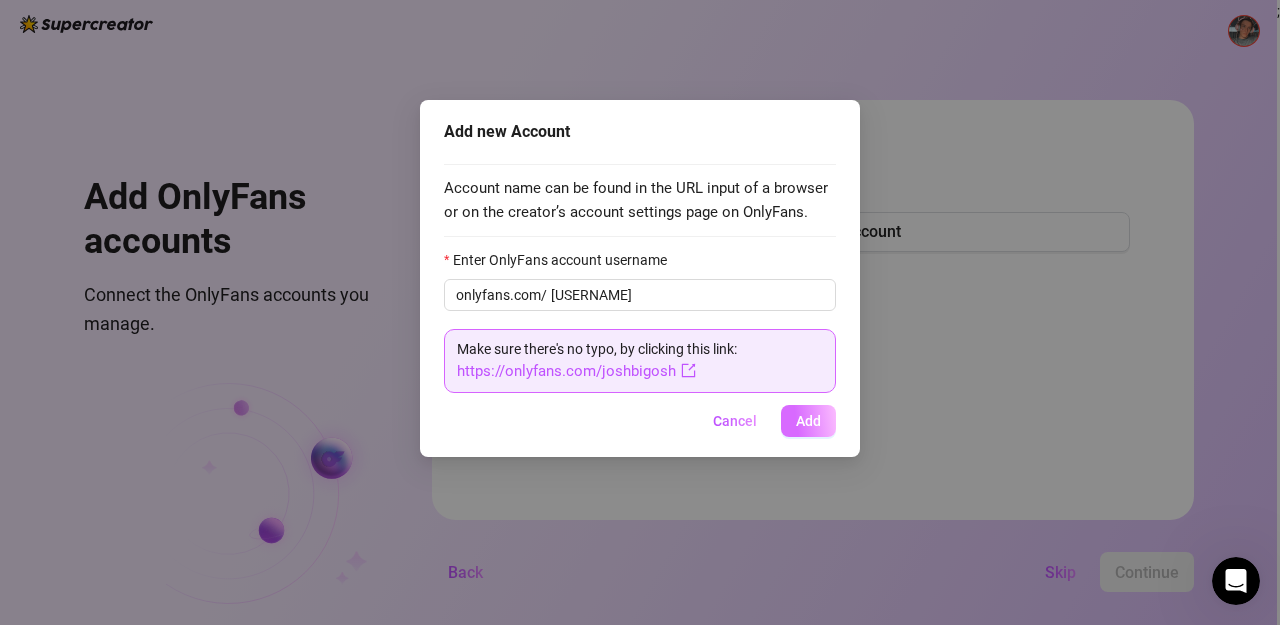 click on "Add" at bounding box center [808, 421] 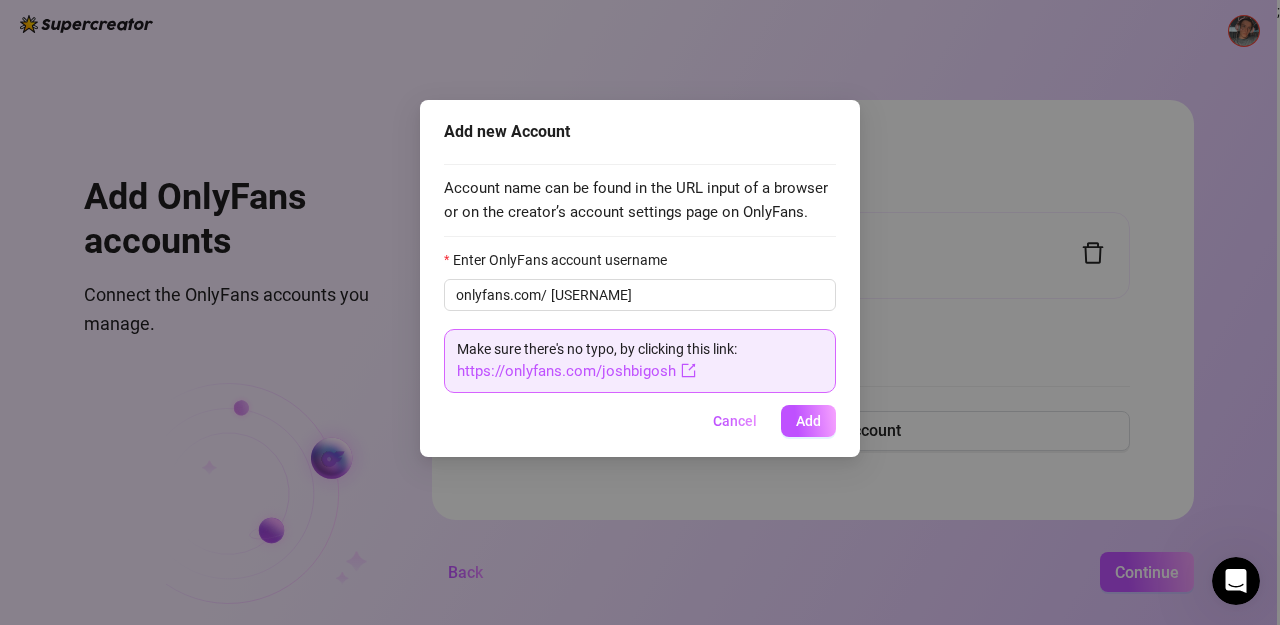 click on "Add new Account Account name can be found in the URL input of a browser or on the creator’s account settings page on OnlyFans. Enter OnlyFans account username onlyfans.com/ [USERNAME] Make sure there's no typo, by clicking this link: https://onlyfans.com/[USERNAME] Cancel Add" at bounding box center (640, 312) 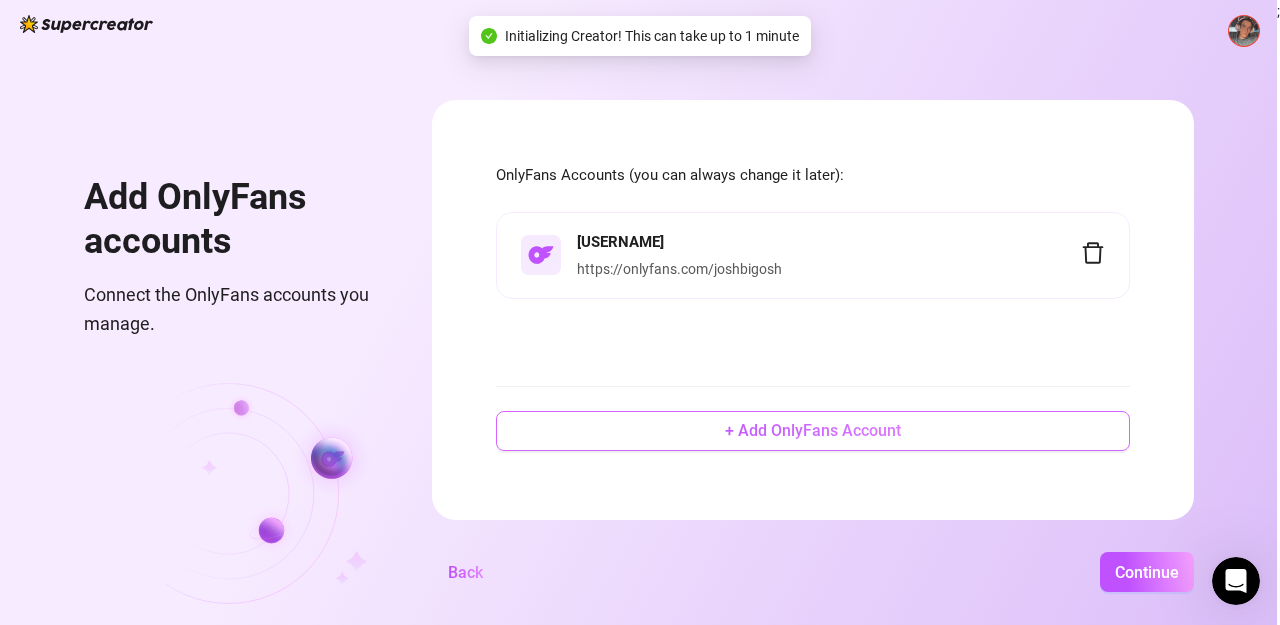 click on "+ Add OnlyFans Account" at bounding box center [813, 431] 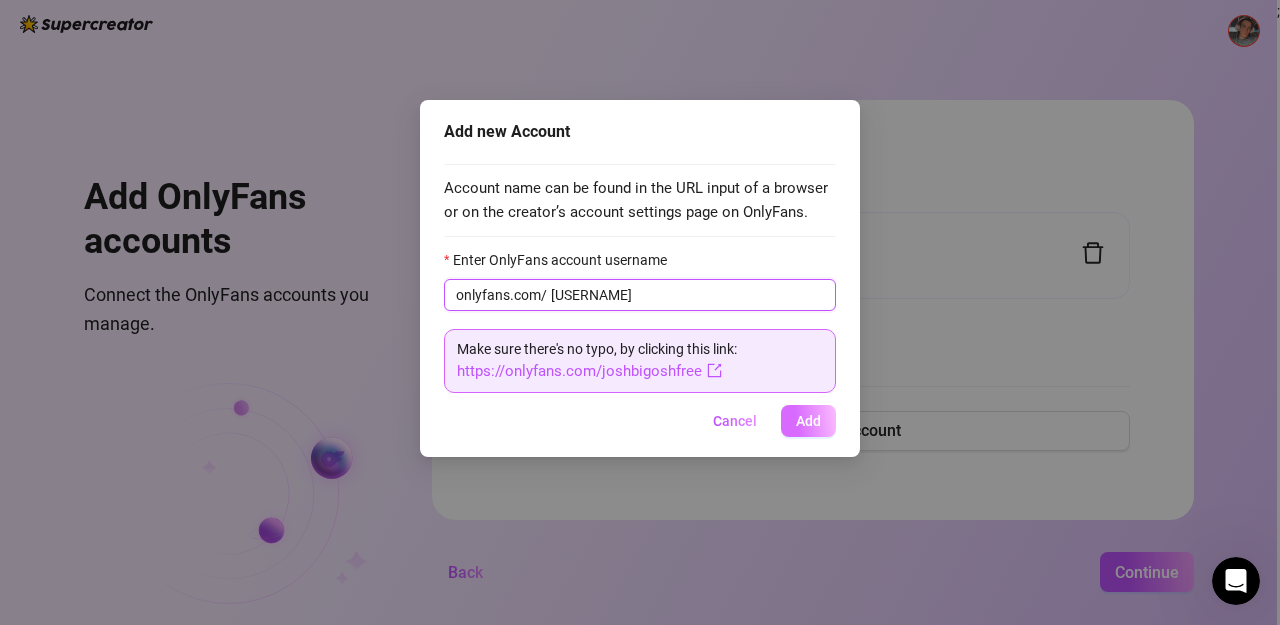 type on "[USERNAME]" 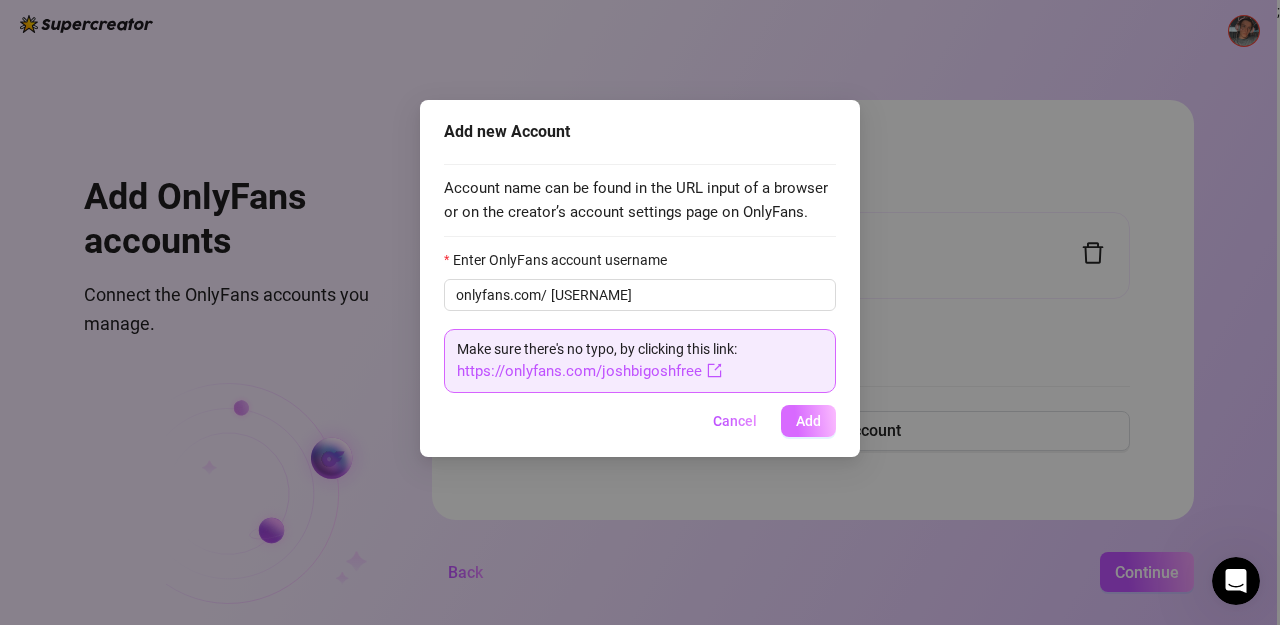 click on "Add" at bounding box center (808, 421) 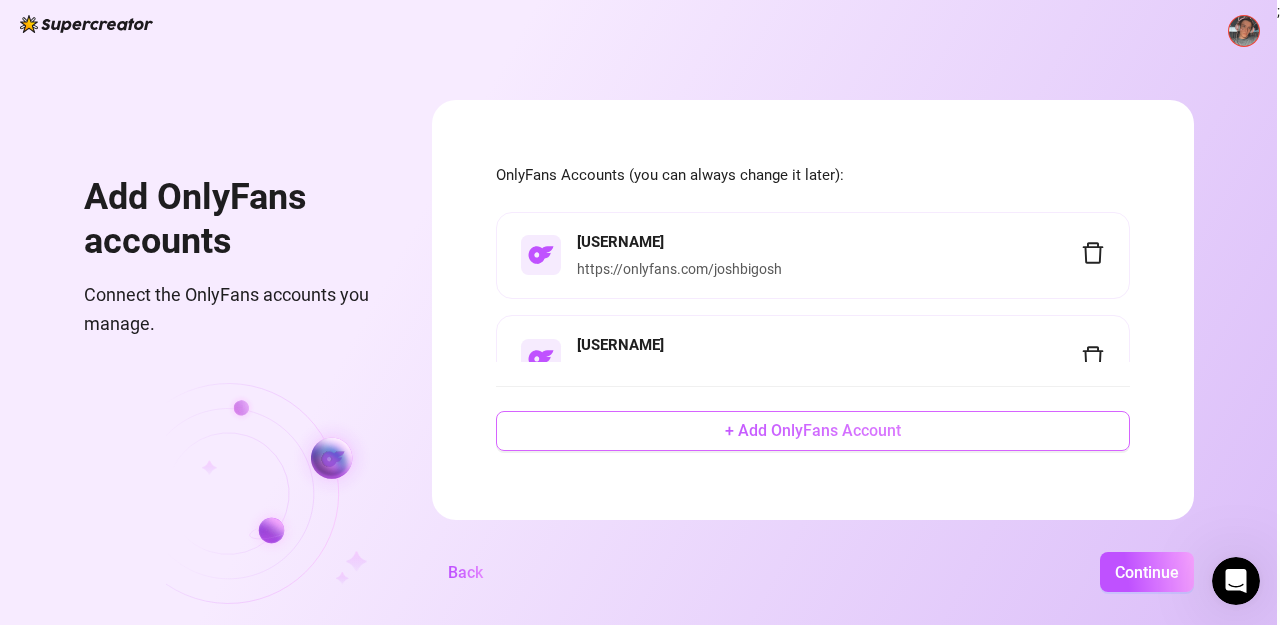 click on "+ Add OnlyFans Account" at bounding box center [813, 431] 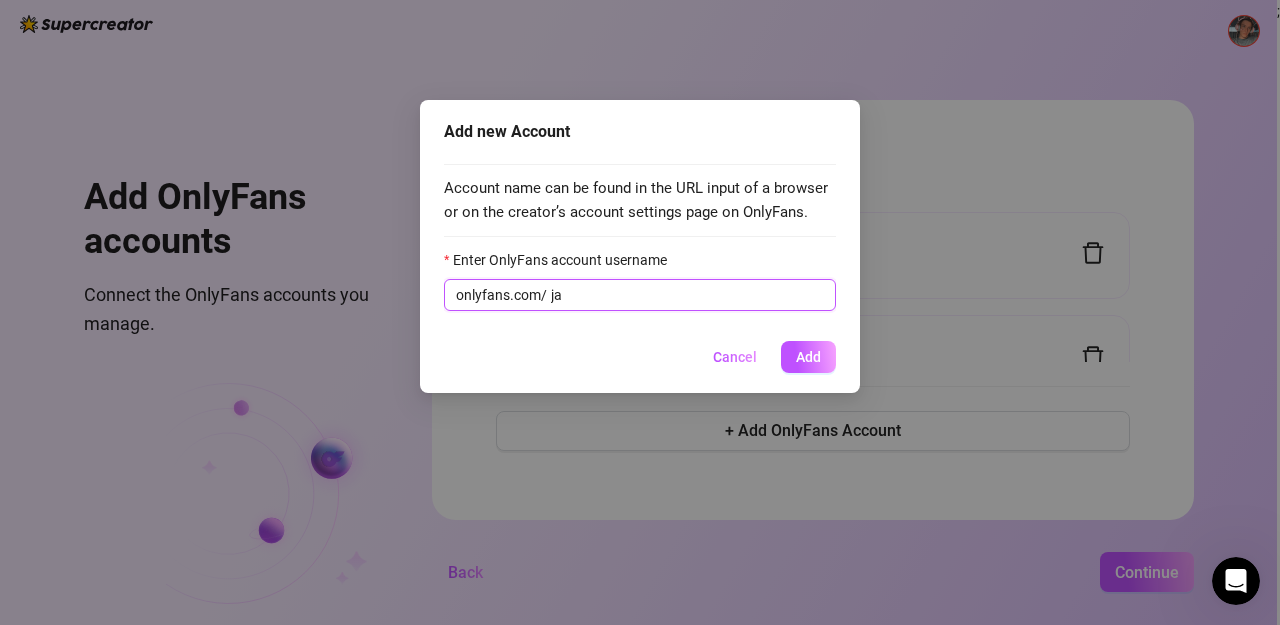 type on "j" 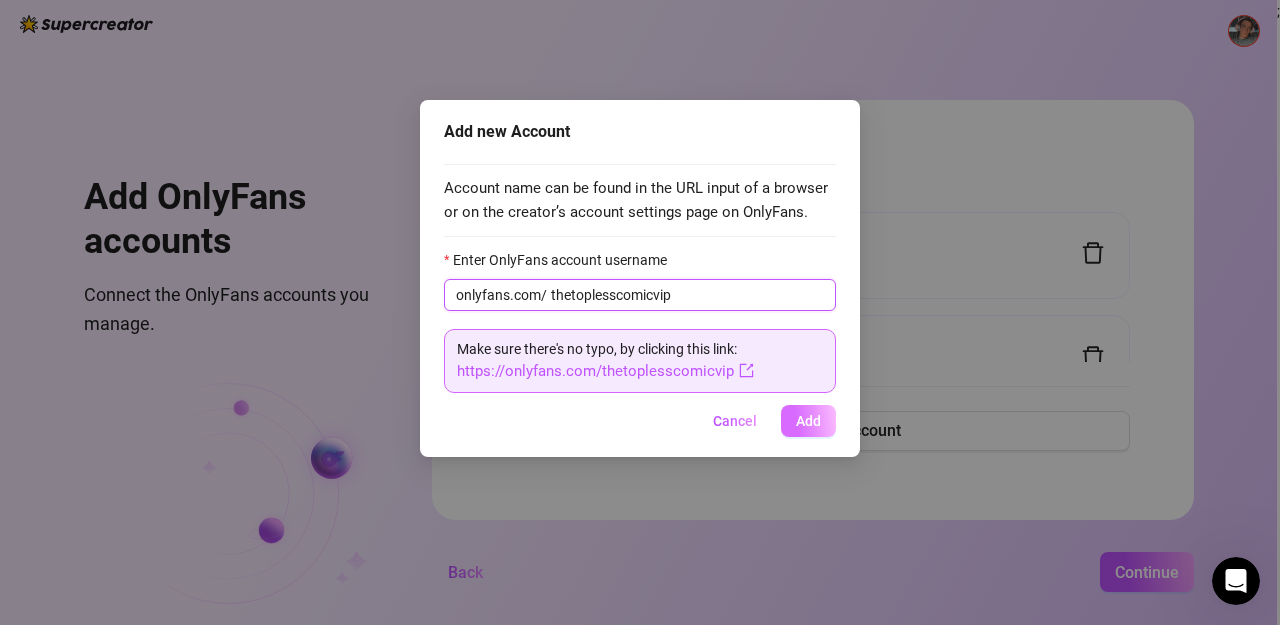 type on "thetoplesscomicvip" 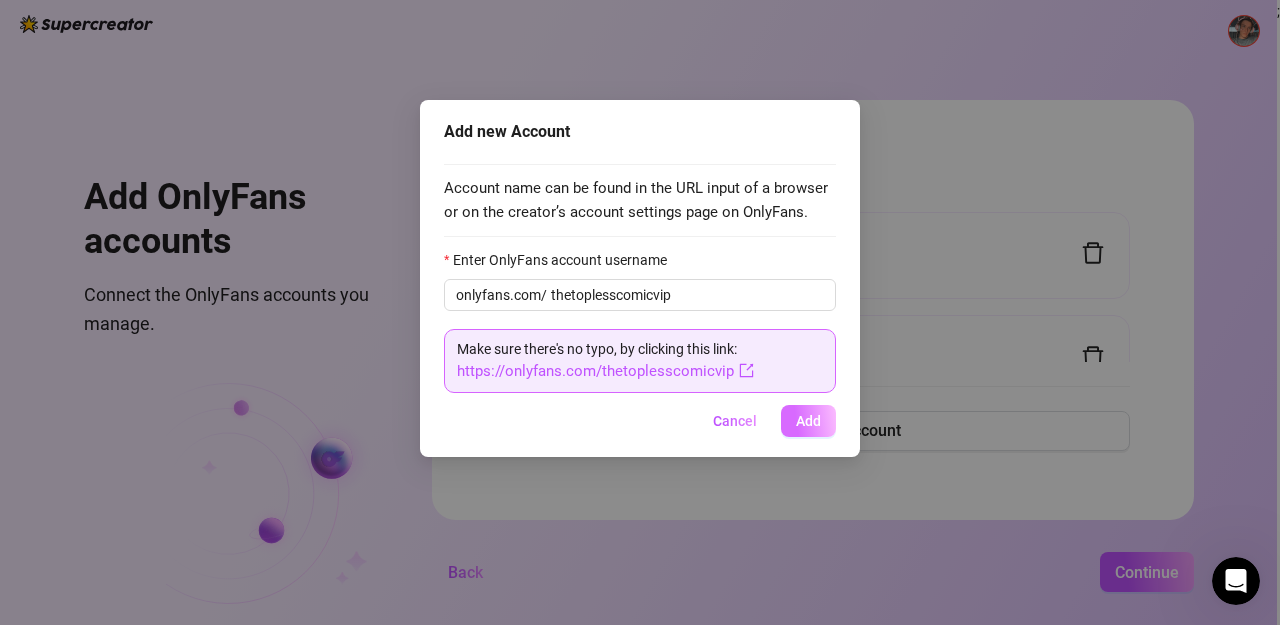 click on "Add" at bounding box center [808, 421] 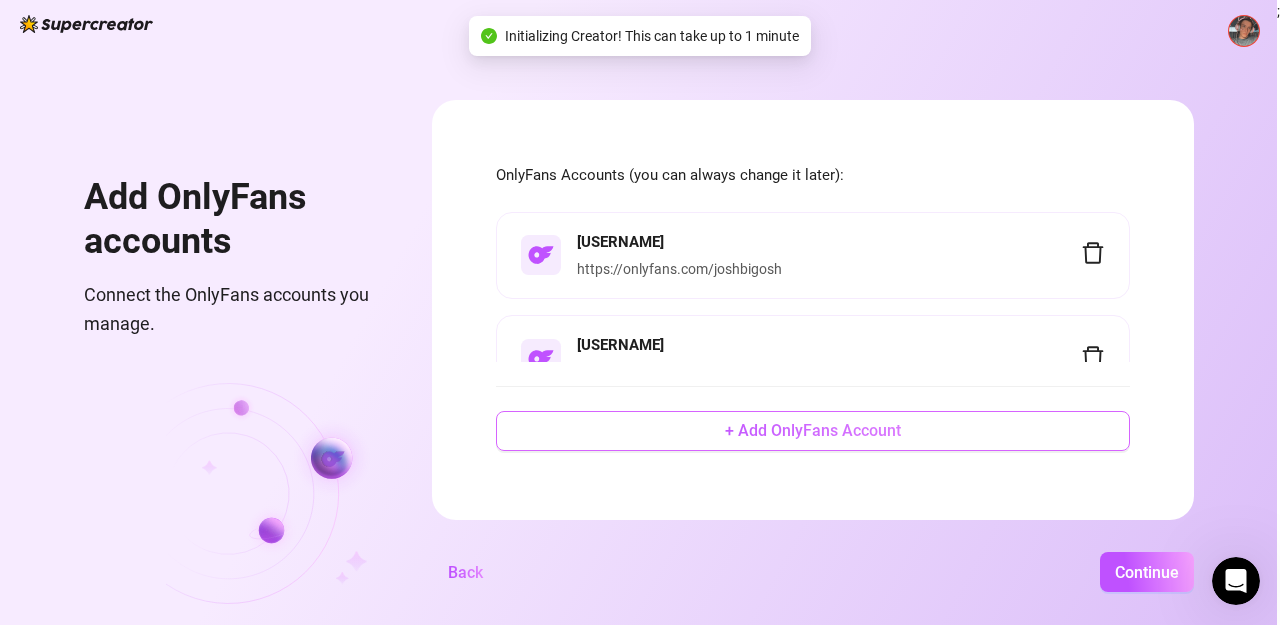 click on "+ Add OnlyFans Account" at bounding box center [813, 430] 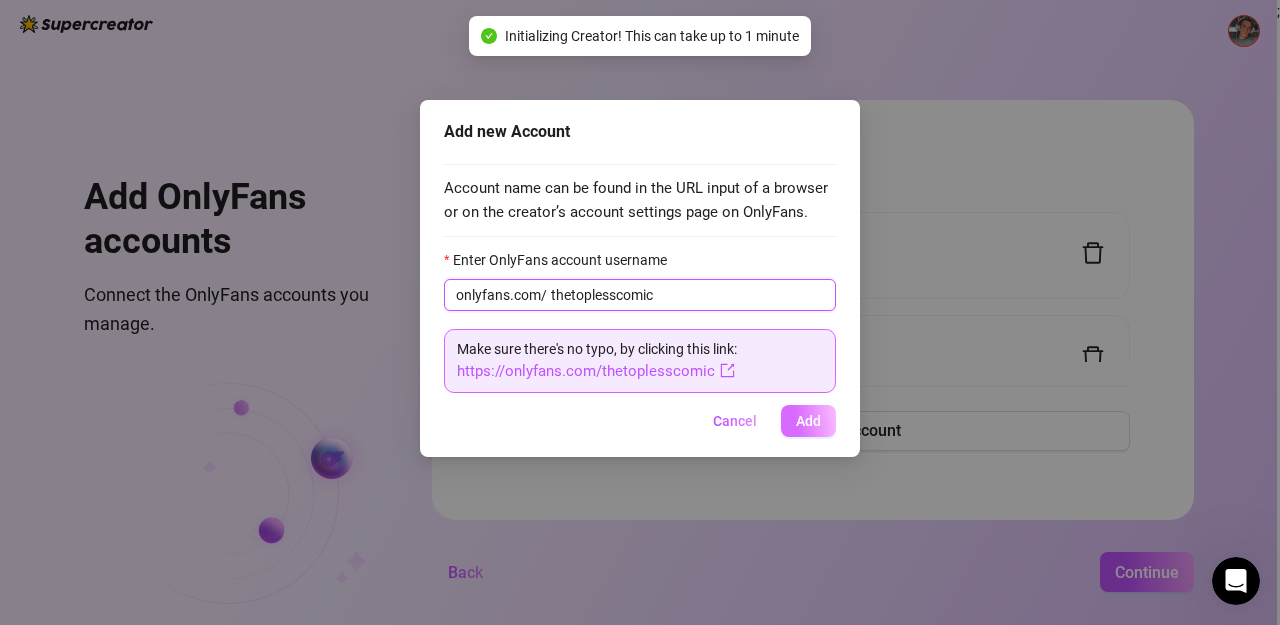 type on "thetoplesscomic" 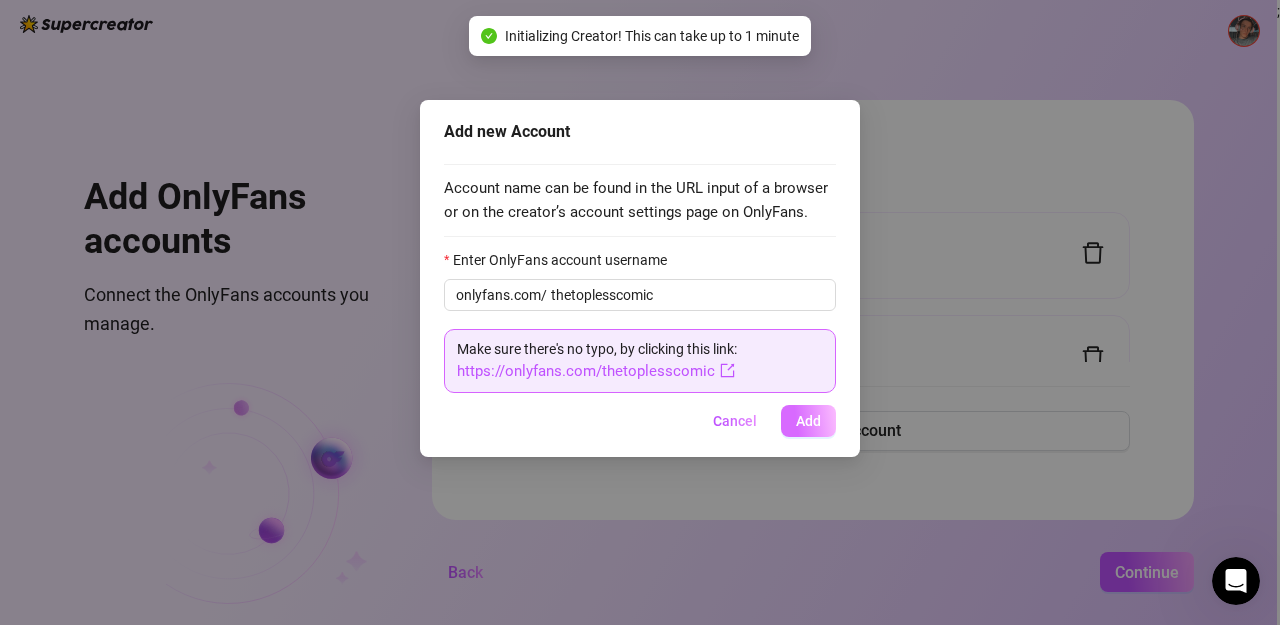 click on "Add" at bounding box center (808, 421) 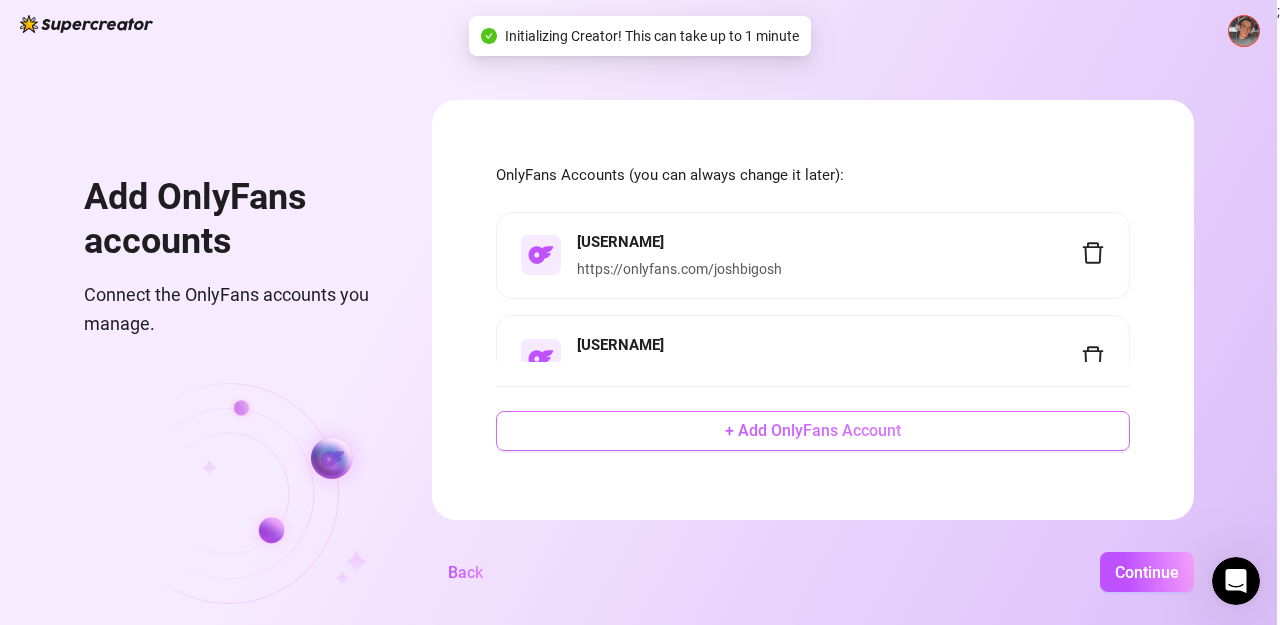 click on "+ Add OnlyFans Account" at bounding box center (813, 430) 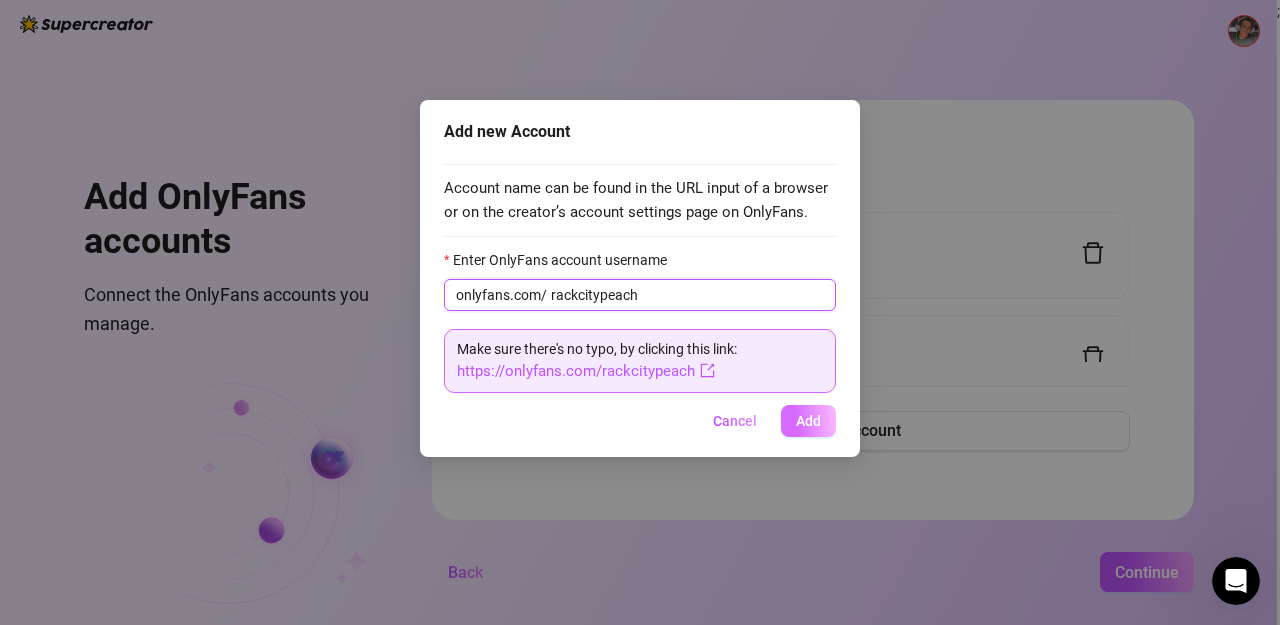 type on "rackcitypeach" 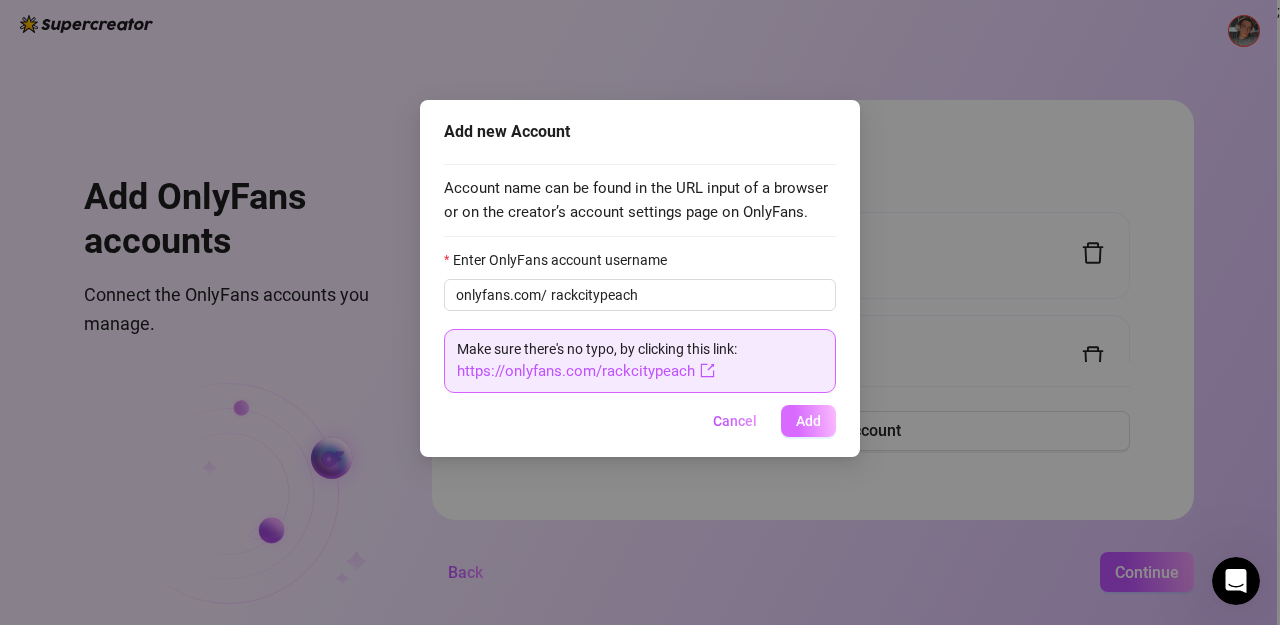 click on "Add" at bounding box center [808, 421] 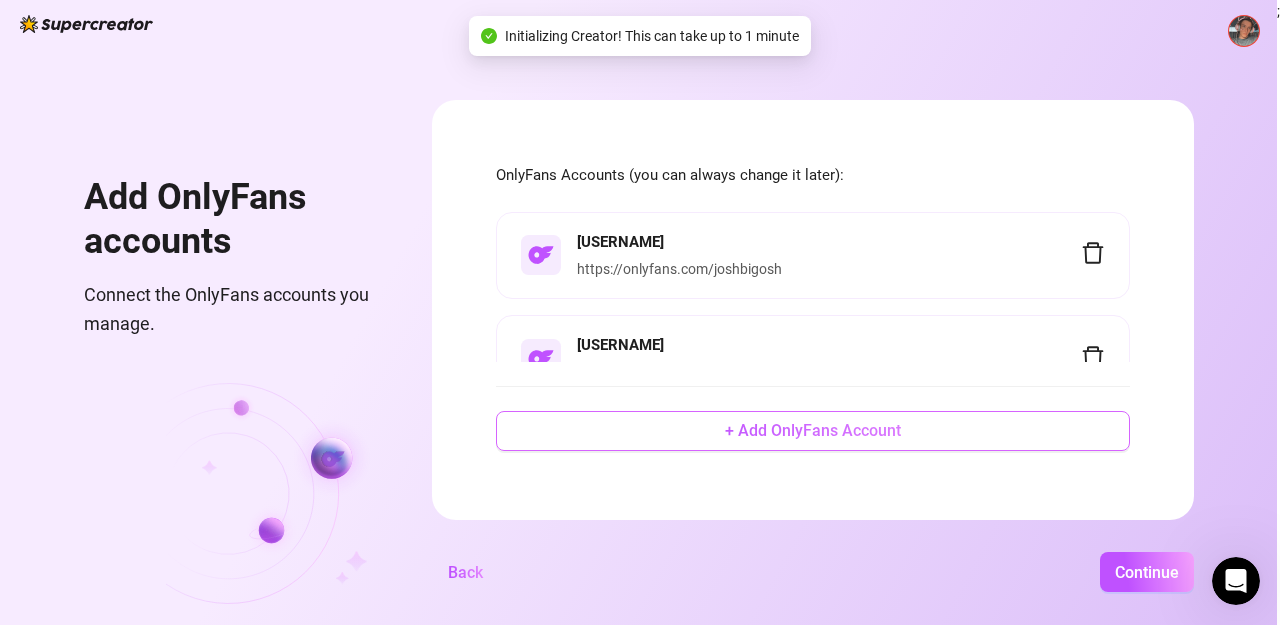 click on "+ Add OnlyFans Account" at bounding box center (813, 430) 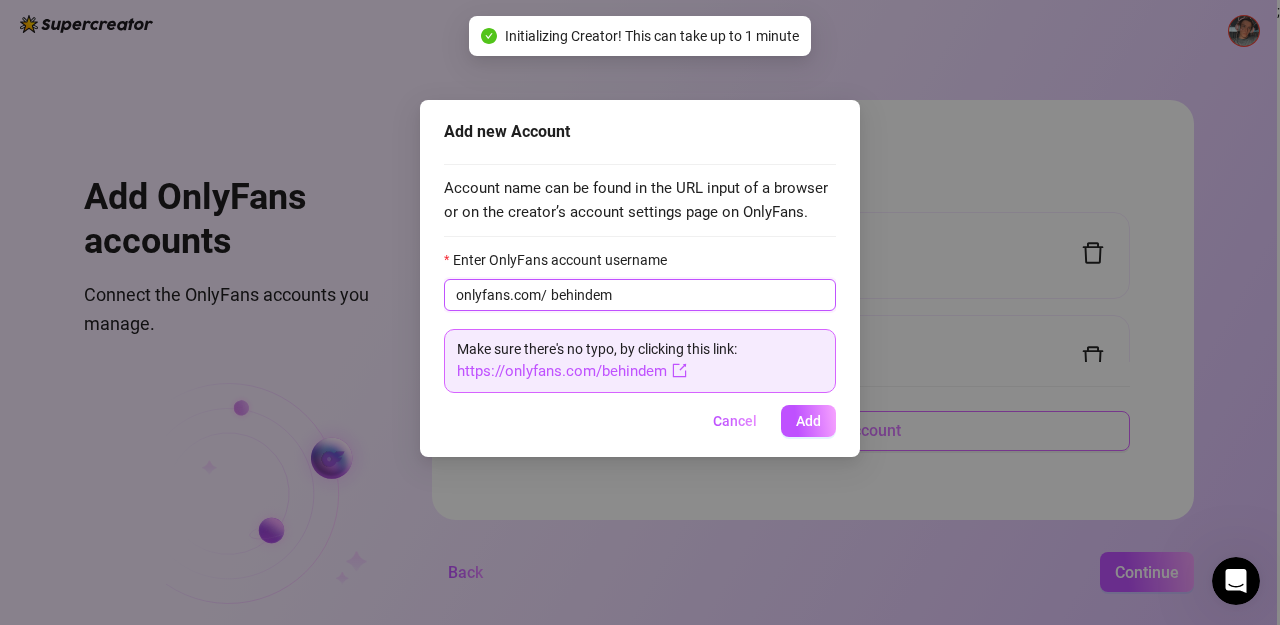 type on "behindem" 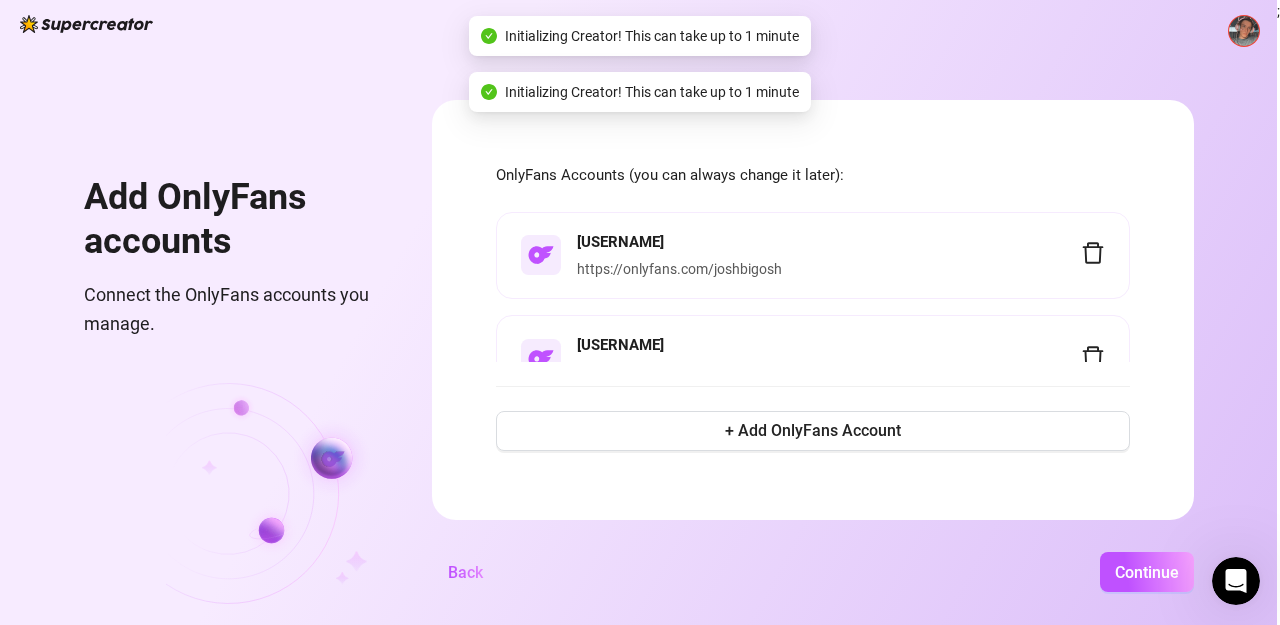 scroll, scrollTop: 1, scrollLeft: 0, axis: vertical 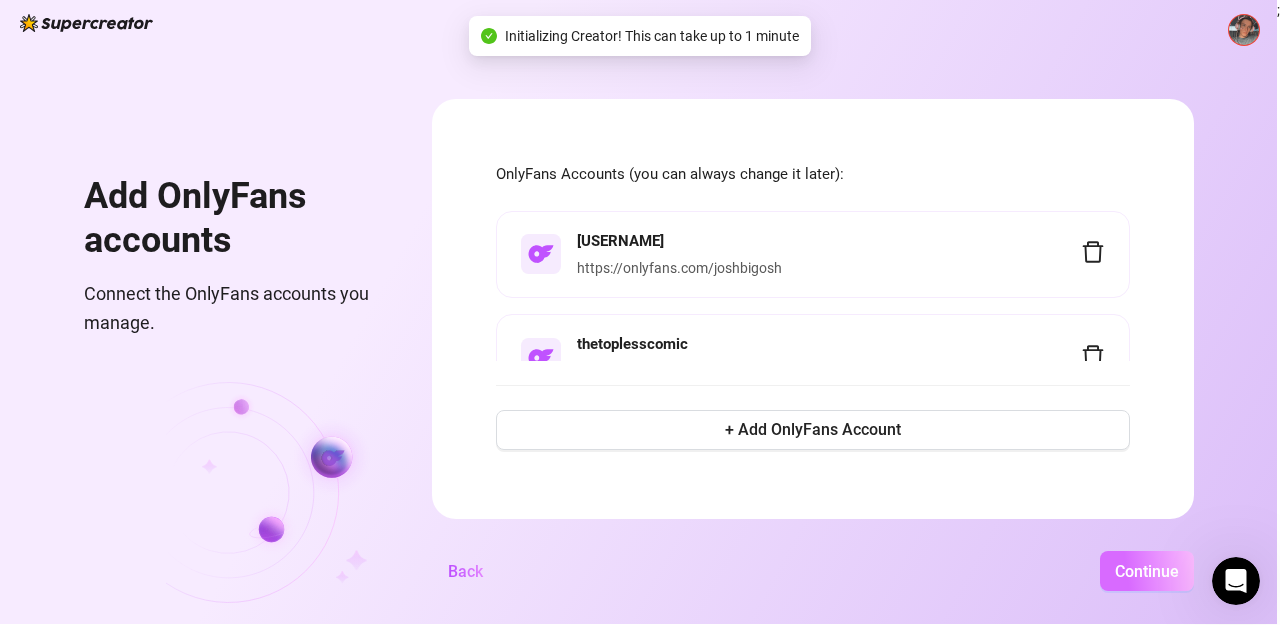 click on "Continue" at bounding box center (1147, 571) 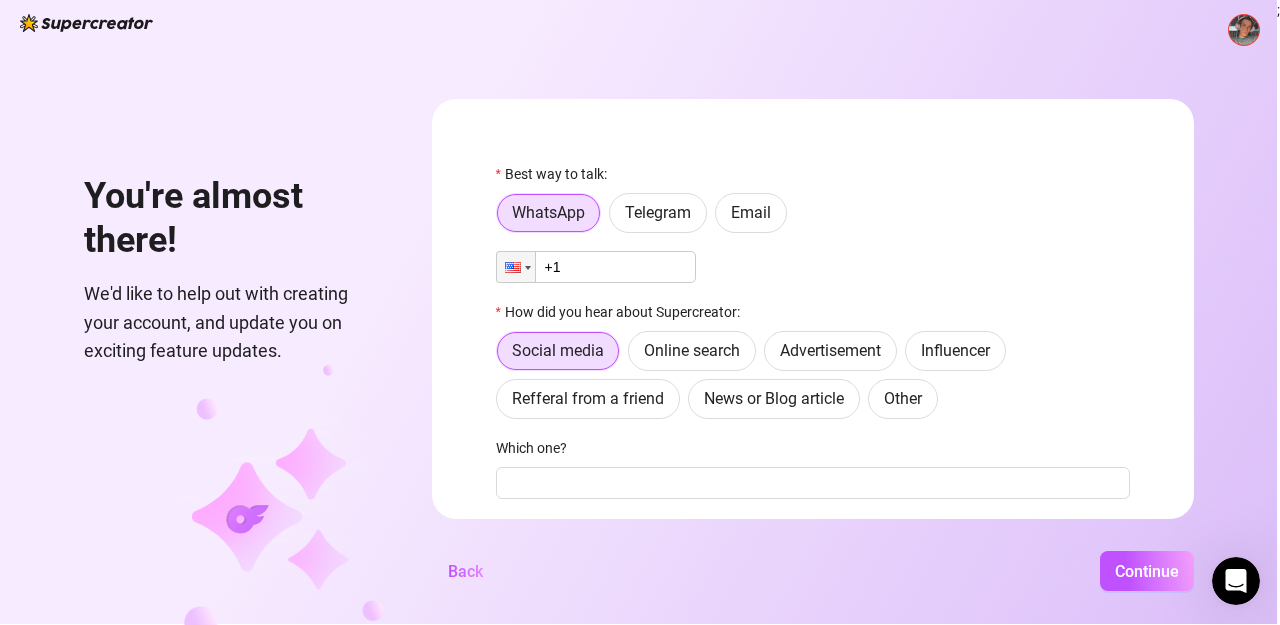 click on "+1" at bounding box center (596, 267) 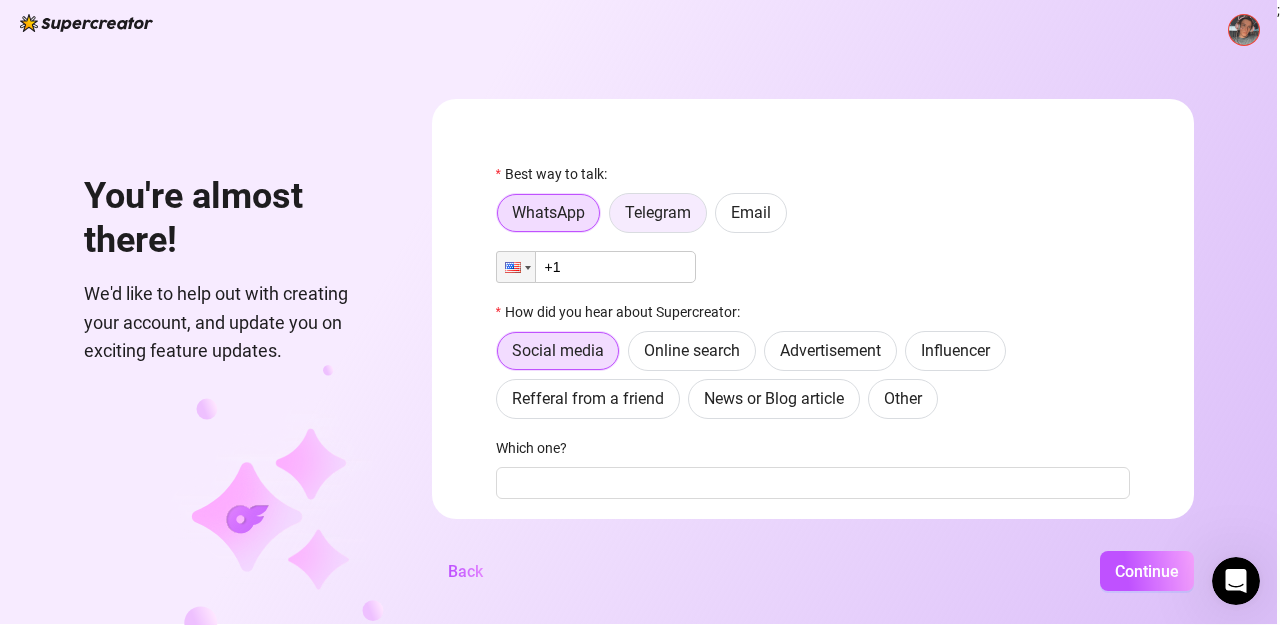 click on "Telegram" at bounding box center (658, 213) 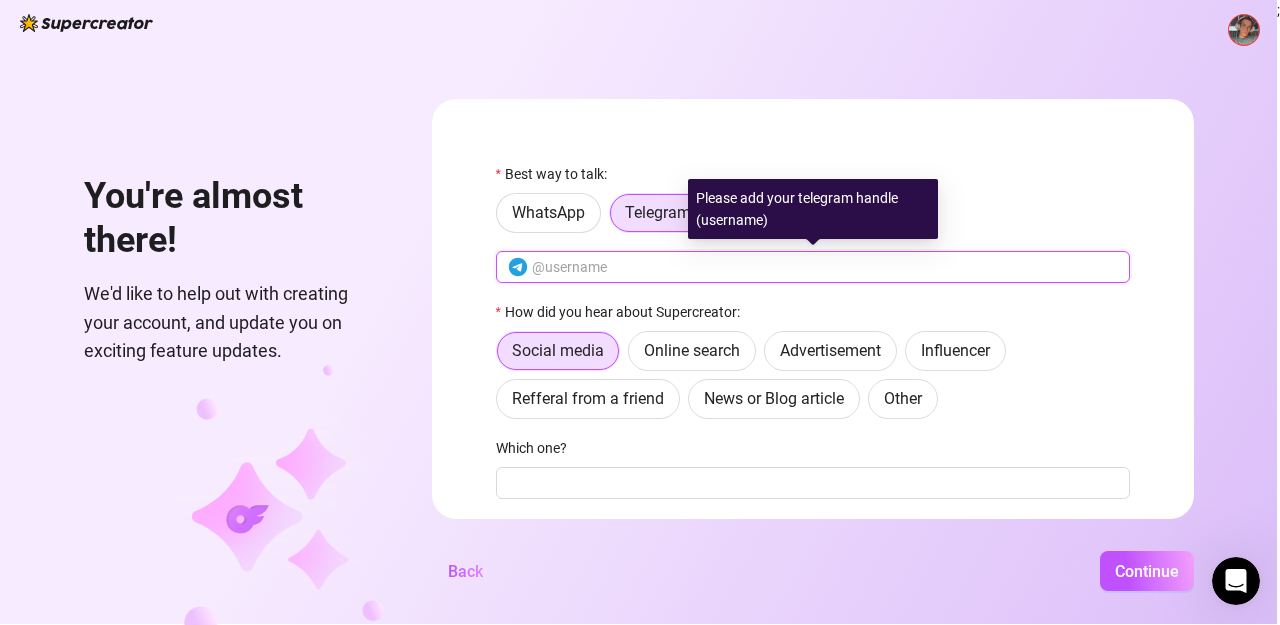 click at bounding box center (825, 267) 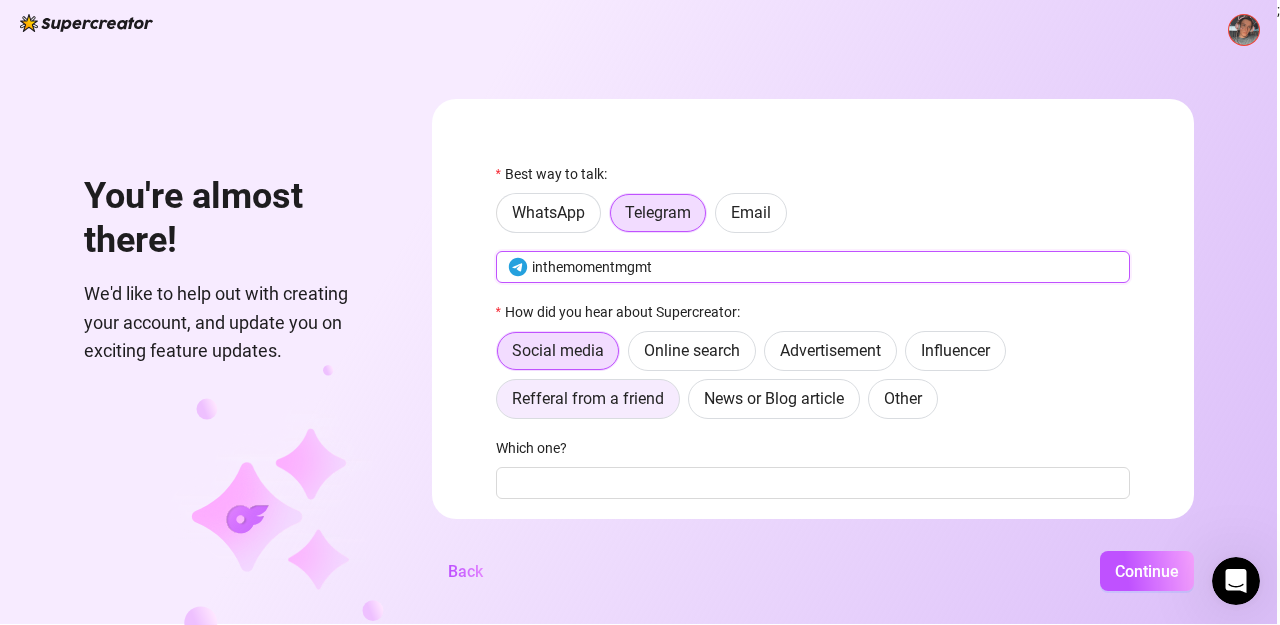 scroll, scrollTop: 56, scrollLeft: 0, axis: vertical 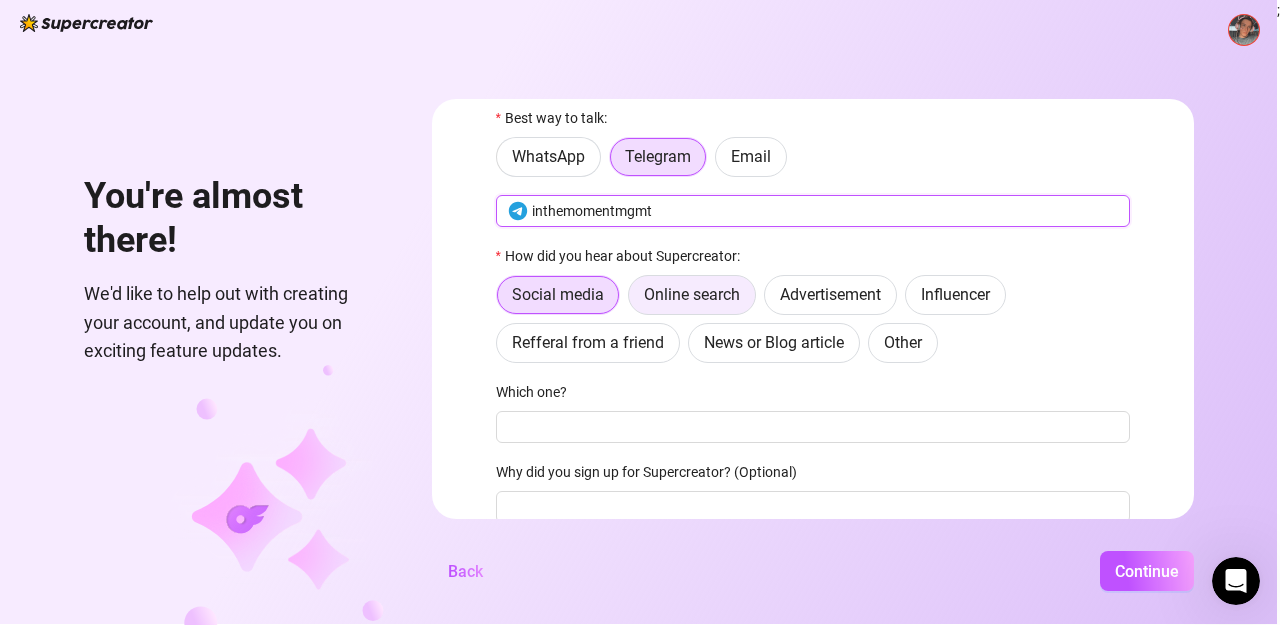 type on "inthemomentmgmt" 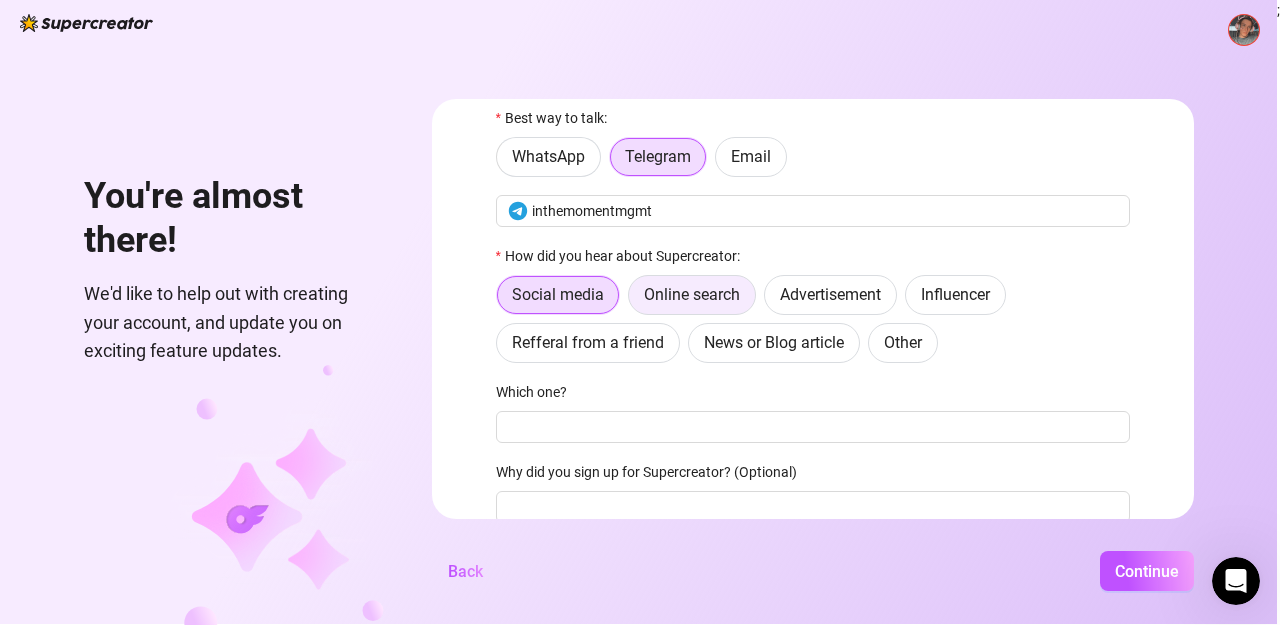 click on "Online search" at bounding box center (692, 294) 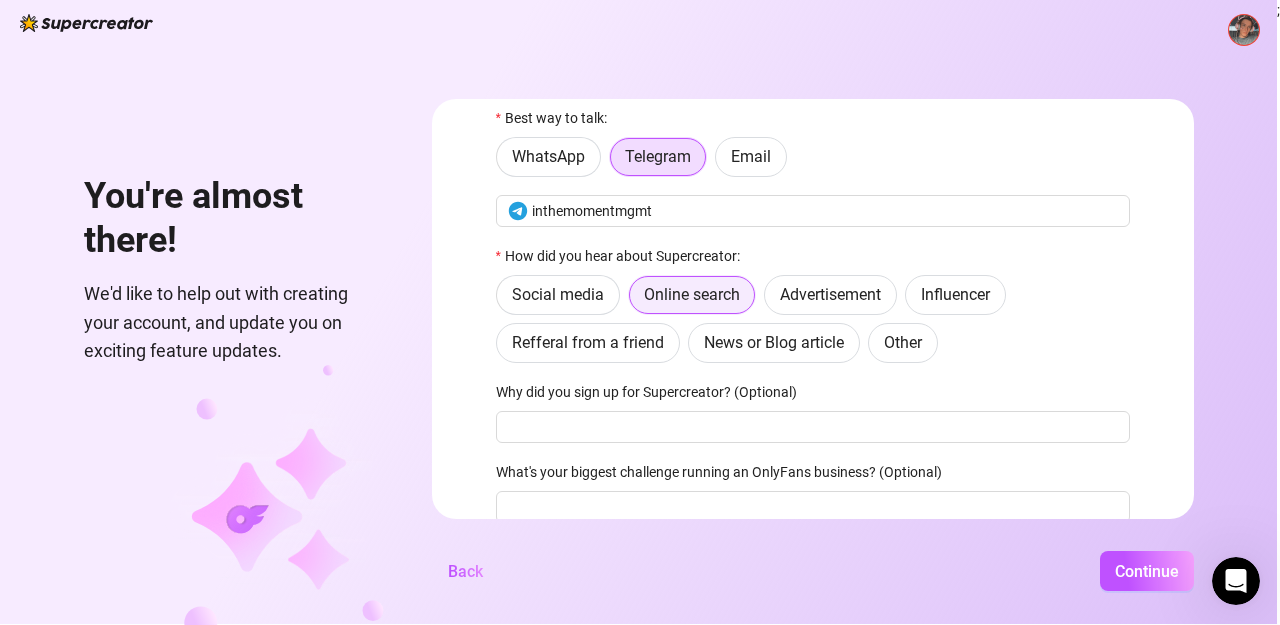 scroll, scrollTop: 143, scrollLeft: 0, axis: vertical 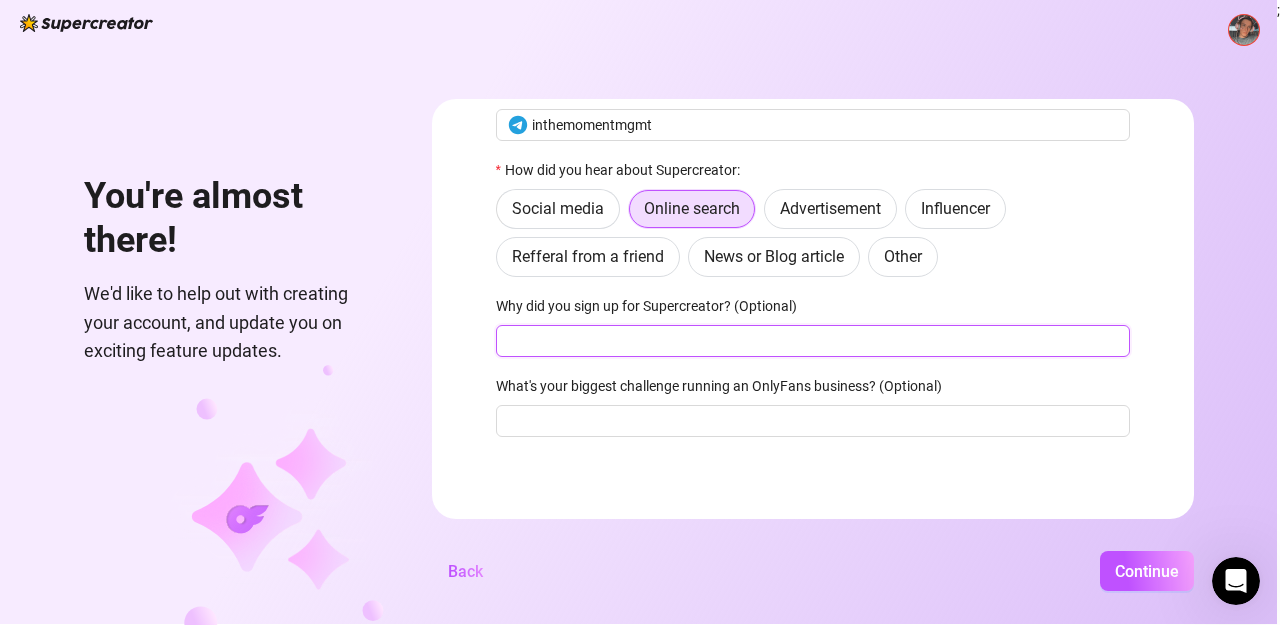 click on "Why did you sign up for Supercreator? (Optional)" at bounding box center [813, 341] 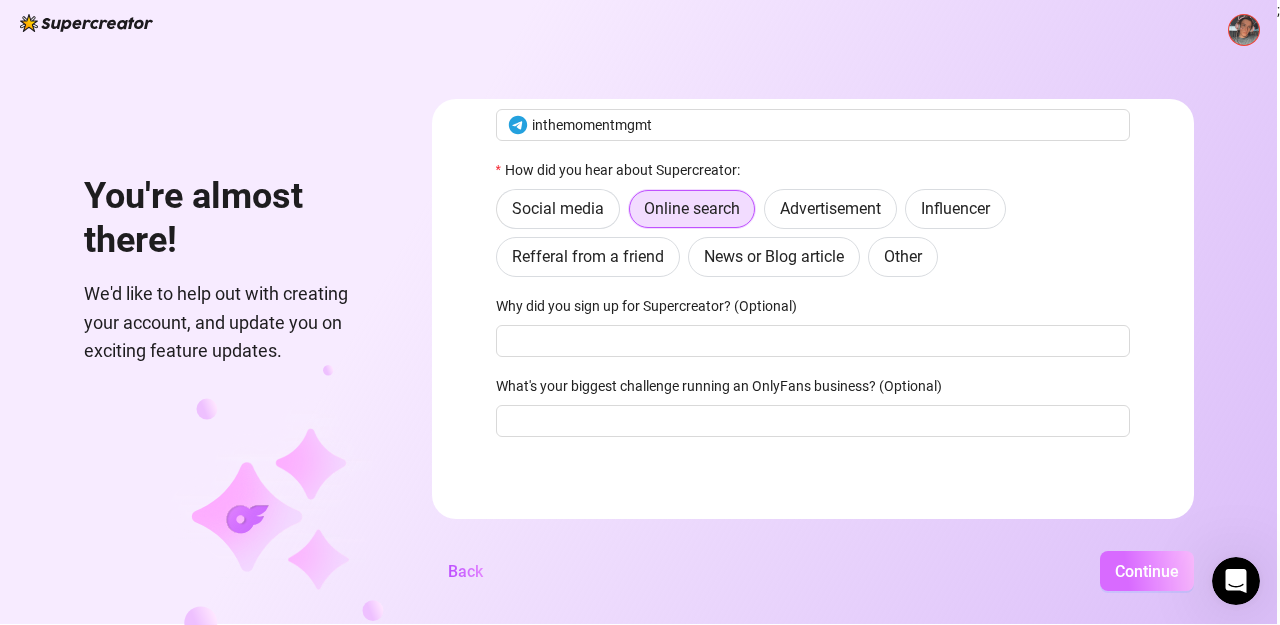 click on "Continue" at bounding box center [1147, 571] 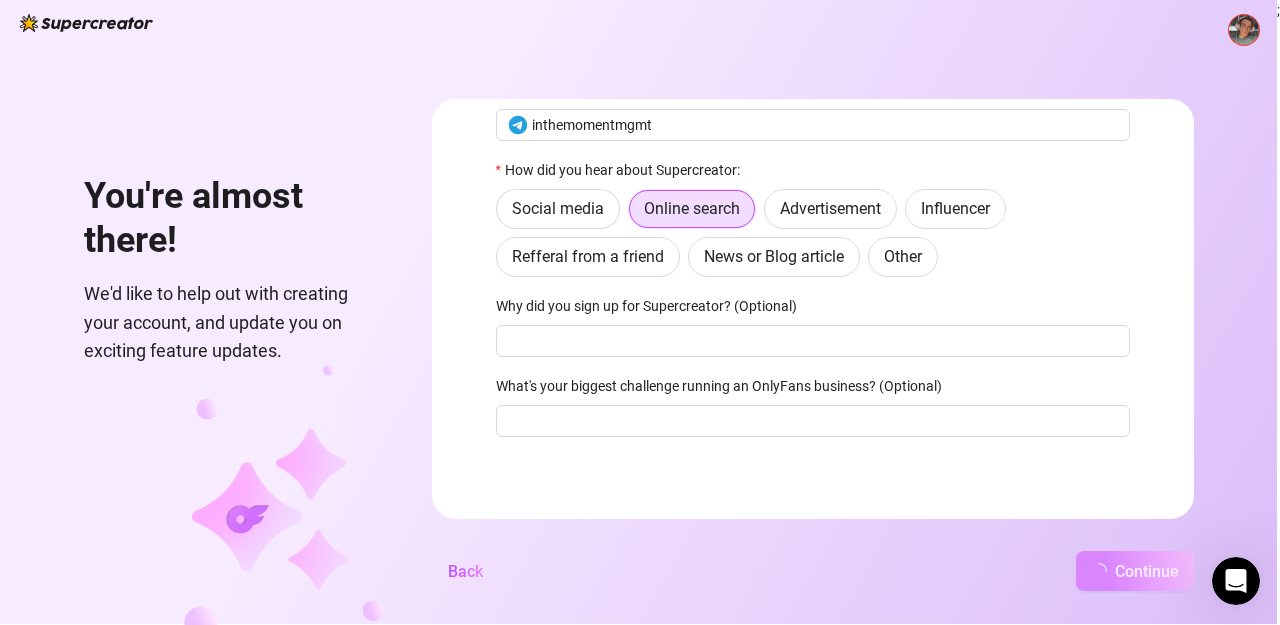 scroll, scrollTop: 0, scrollLeft: 0, axis: both 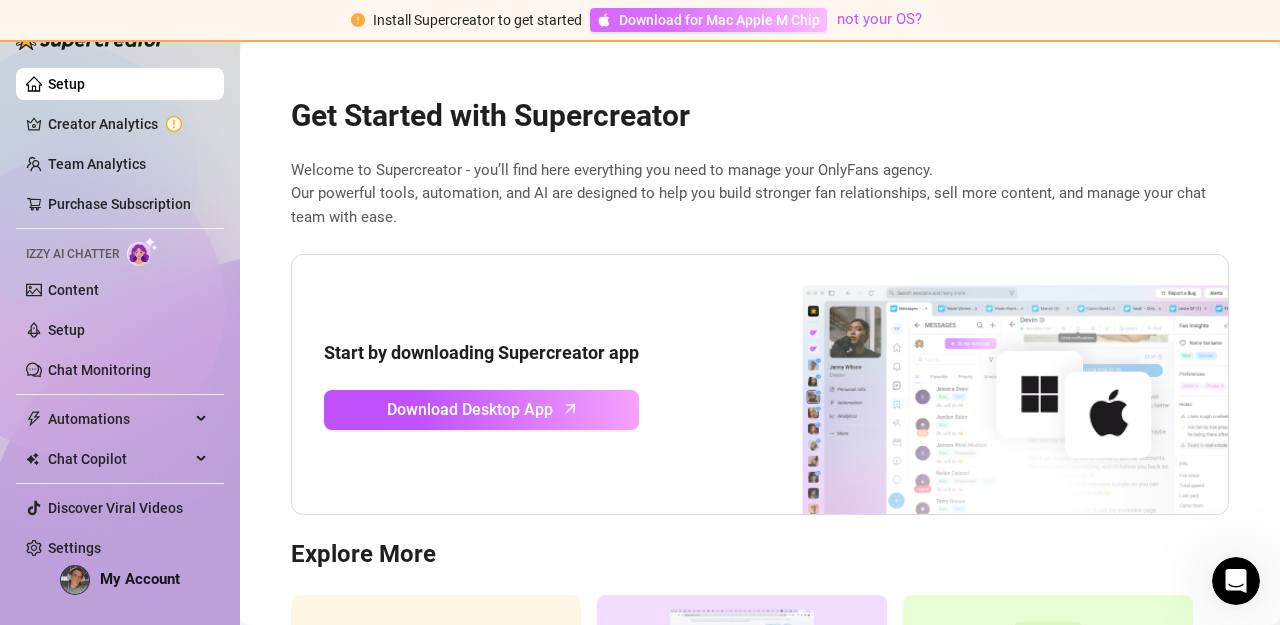click on "Download for Mac Apple M Chip" at bounding box center [719, 20] 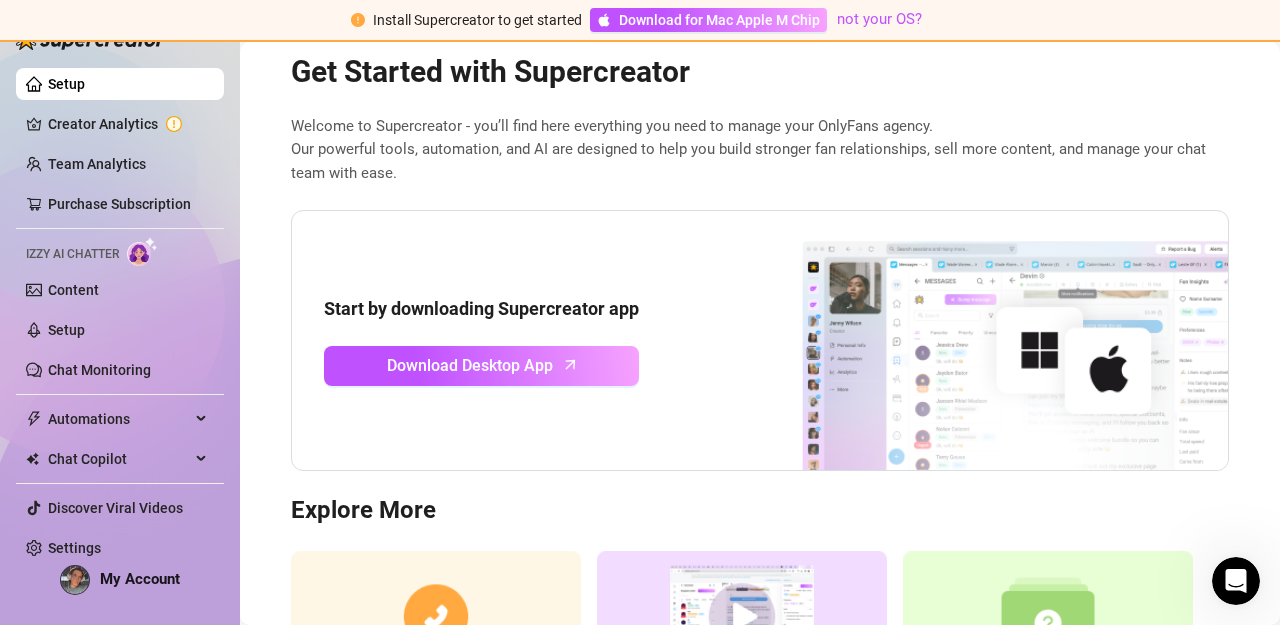 scroll, scrollTop: 0, scrollLeft: 0, axis: both 